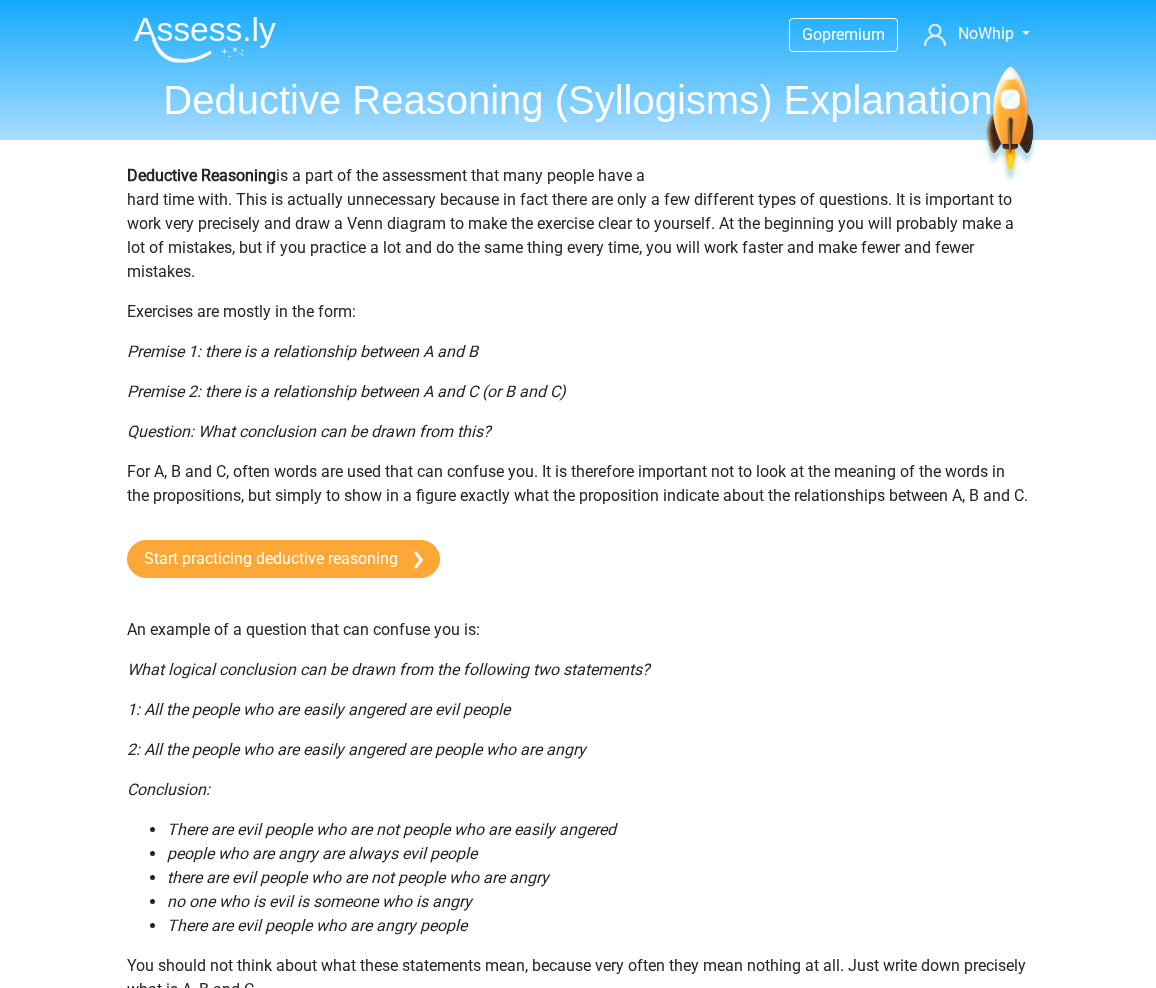scroll, scrollTop: 0, scrollLeft: 0, axis: both 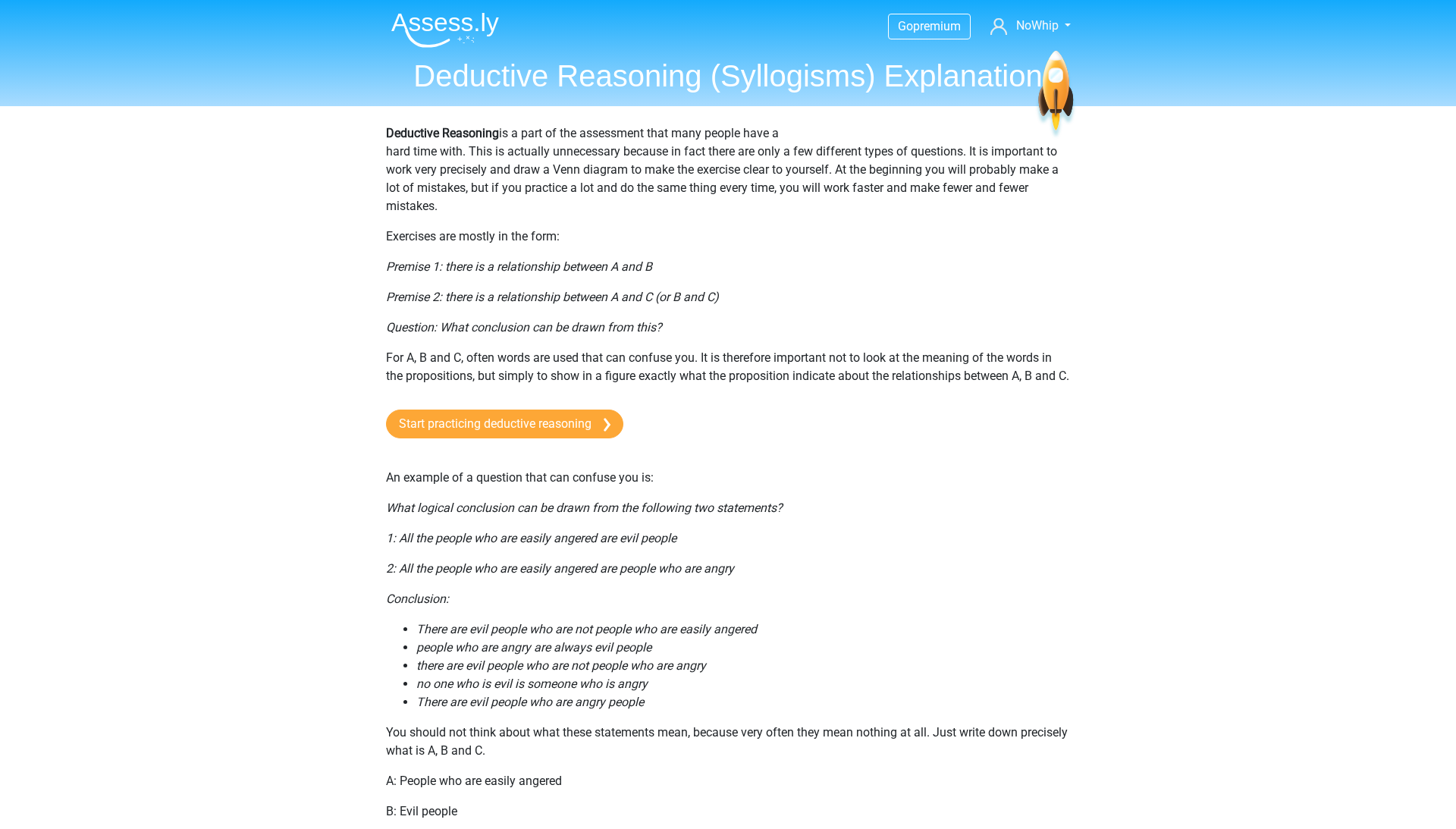 click at bounding box center (445, 30) 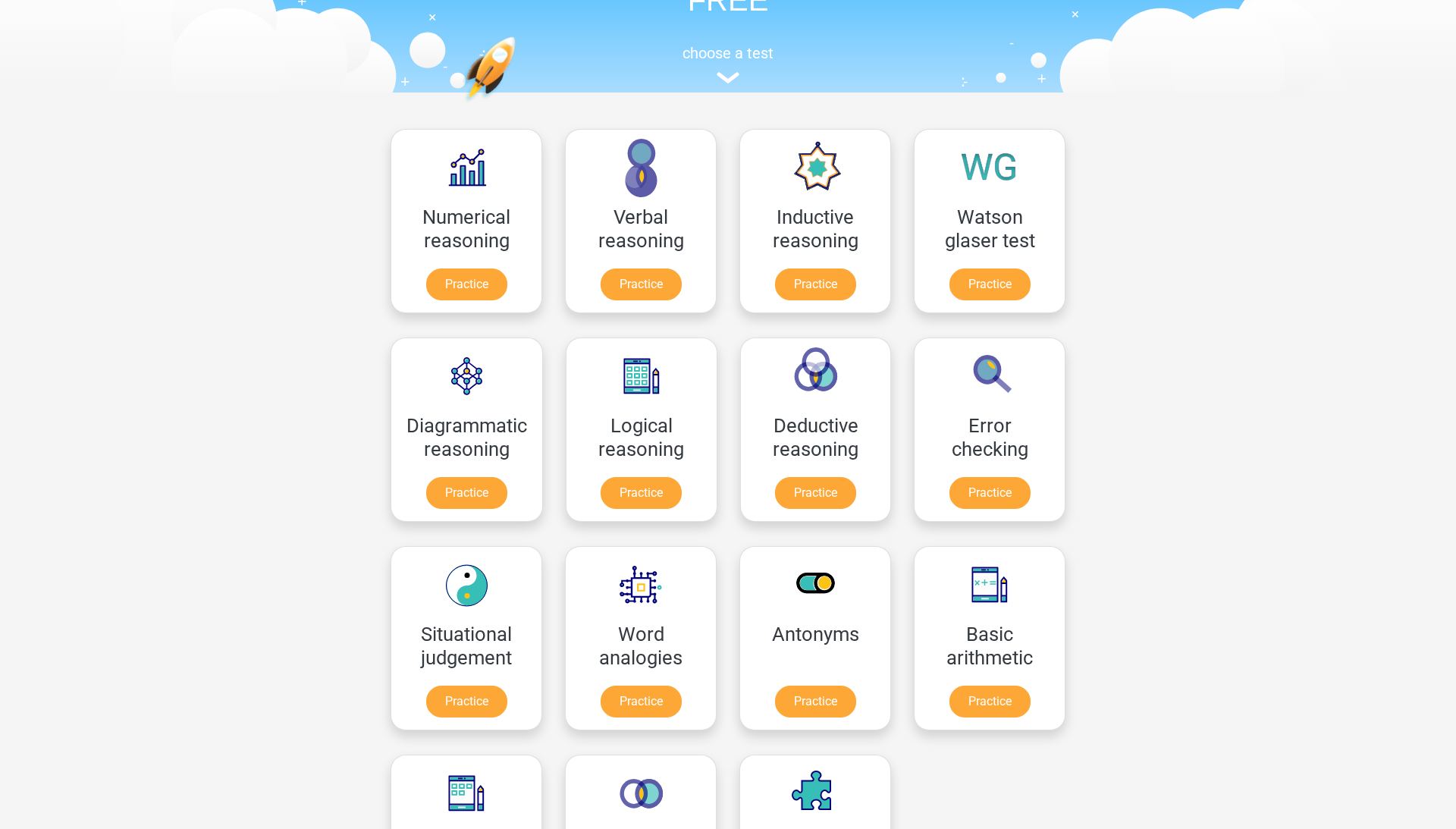 scroll, scrollTop: 125, scrollLeft: 0, axis: vertical 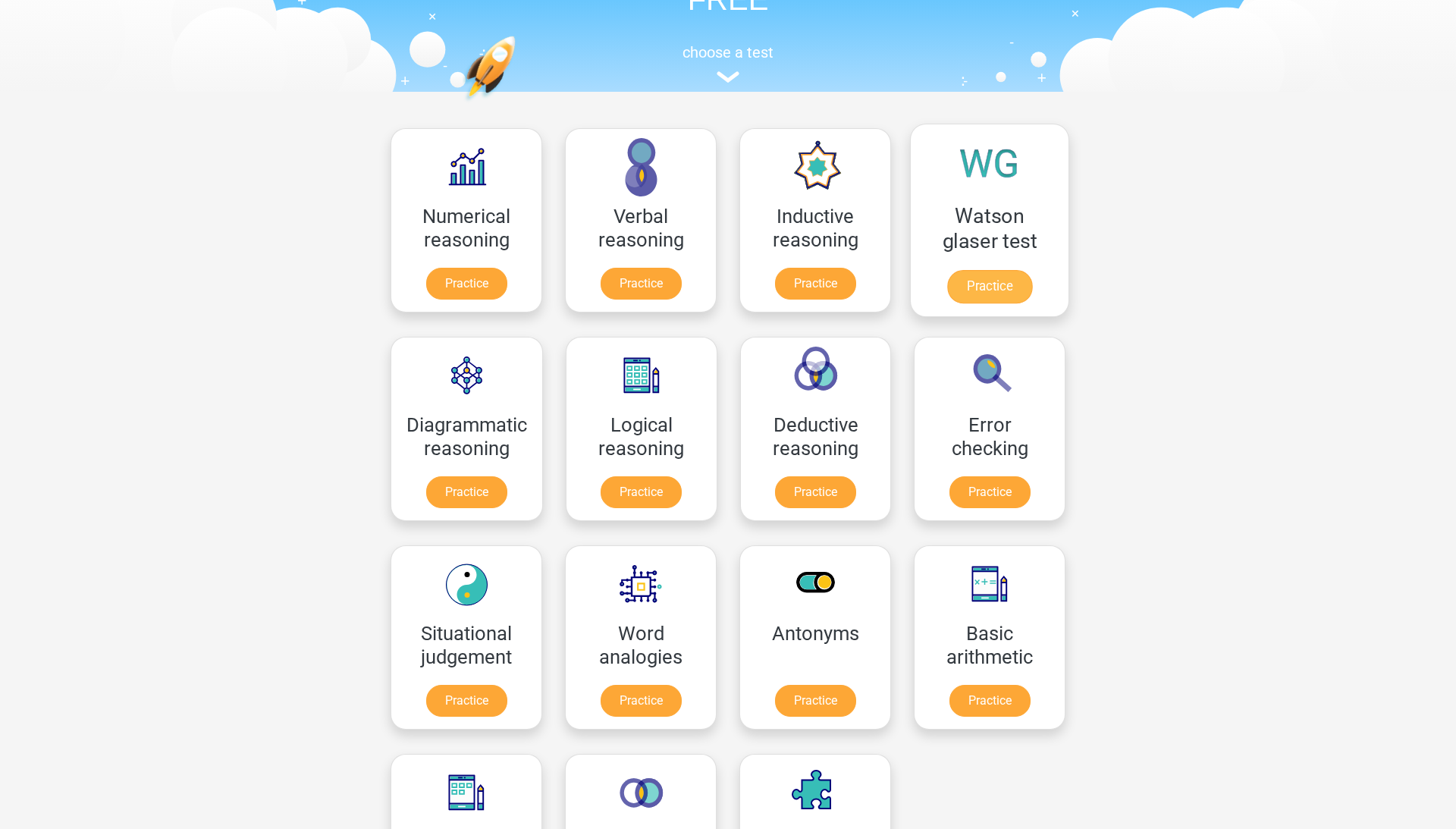 click on "Practice" at bounding box center (990, 287) 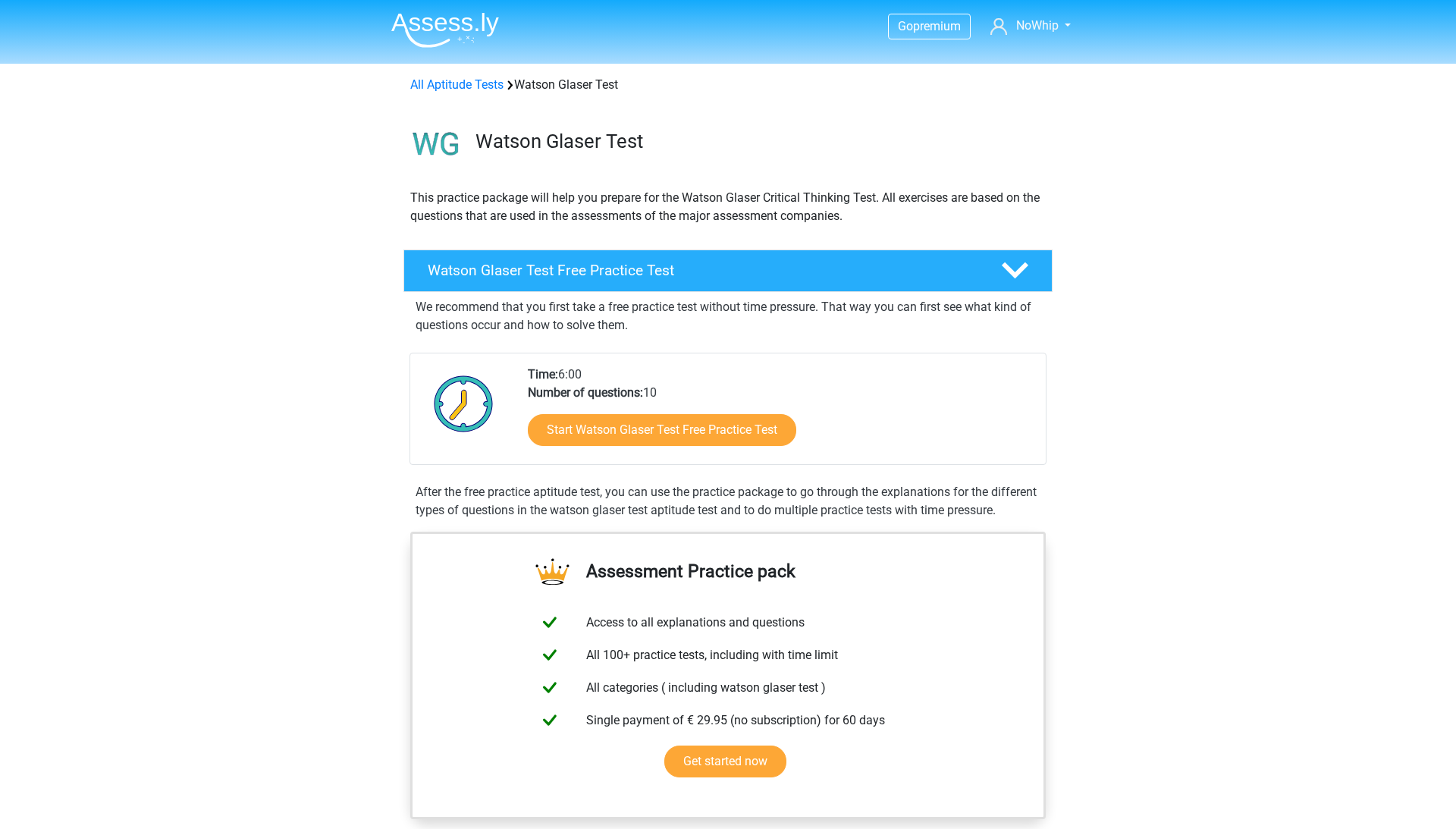 scroll, scrollTop: 447, scrollLeft: 0, axis: vertical 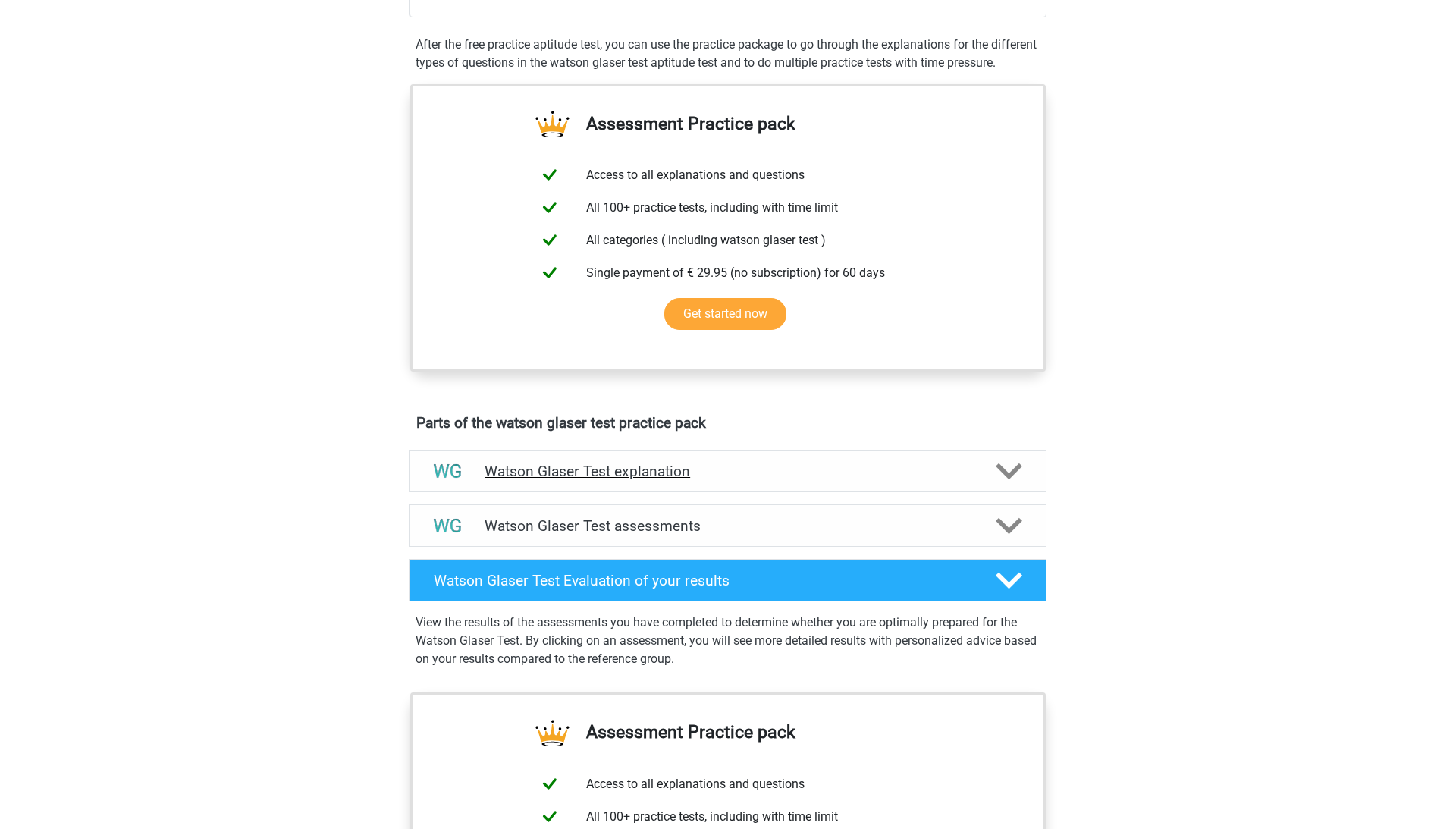 click on "Watson Glaser Test explanation" at bounding box center [728, 471] 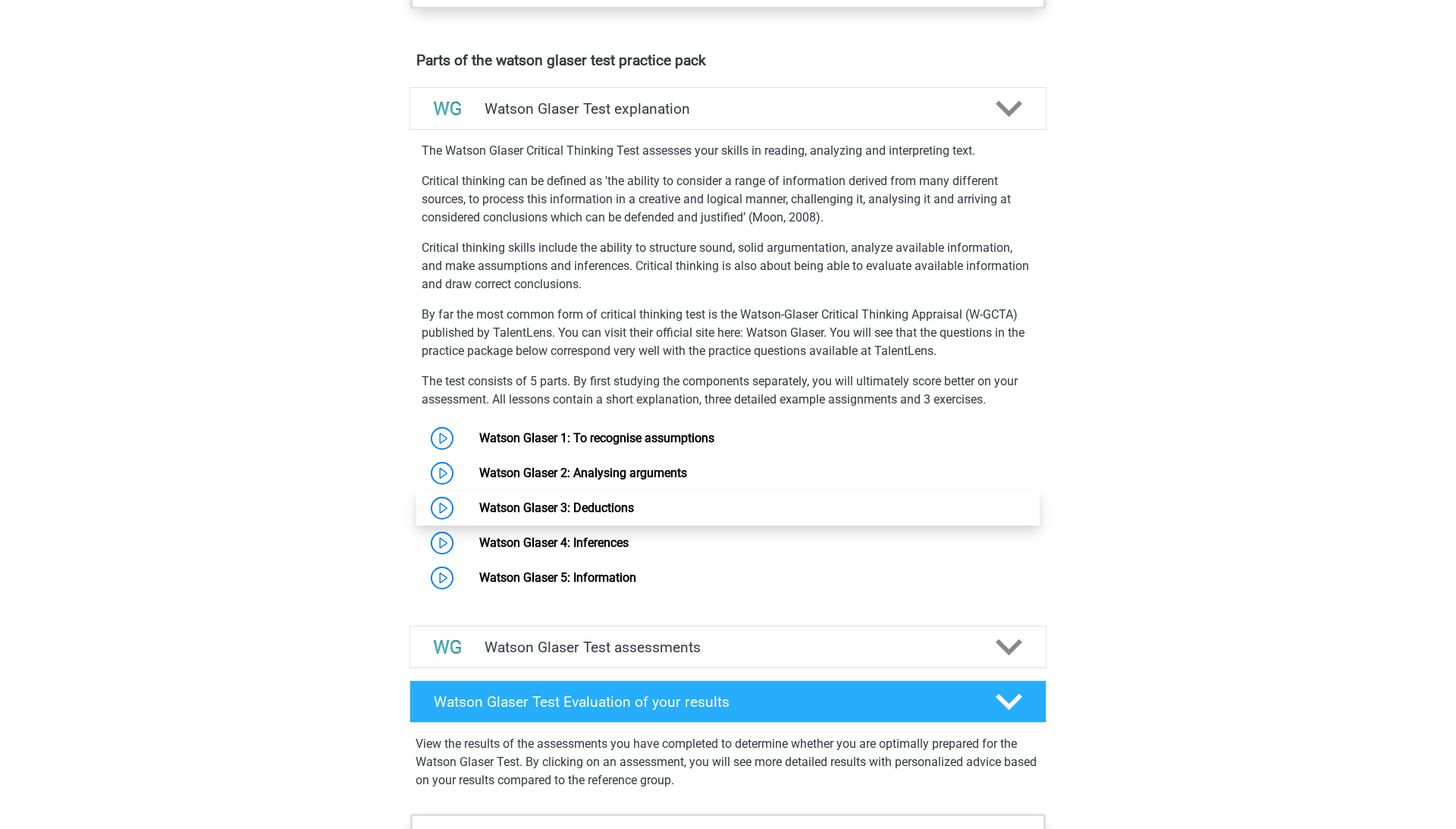 scroll, scrollTop: 825, scrollLeft: 0, axis: vertical 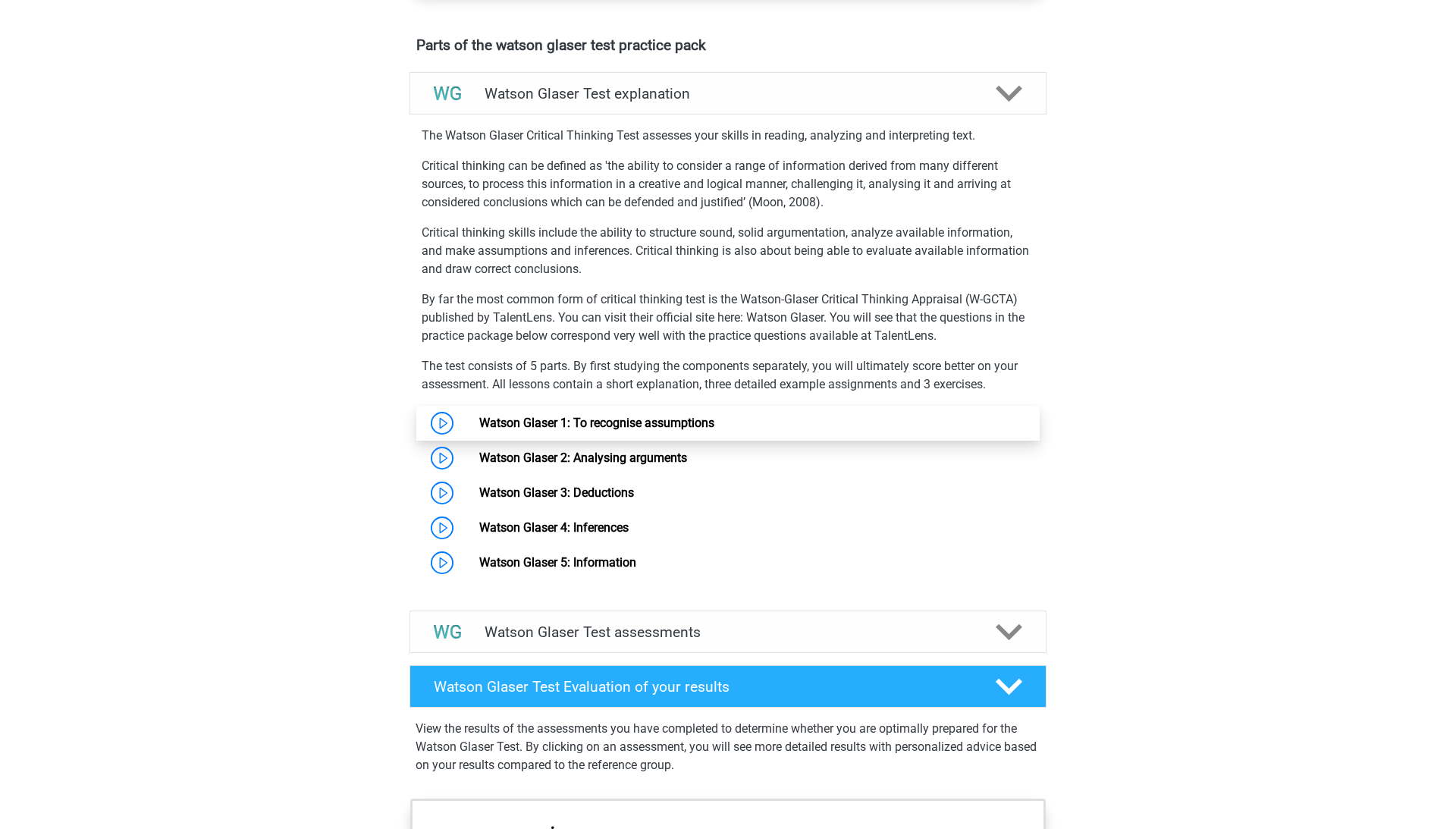 click on "Watson Glaser 1: To recognise assumptions" at bounding box center [597, 422] 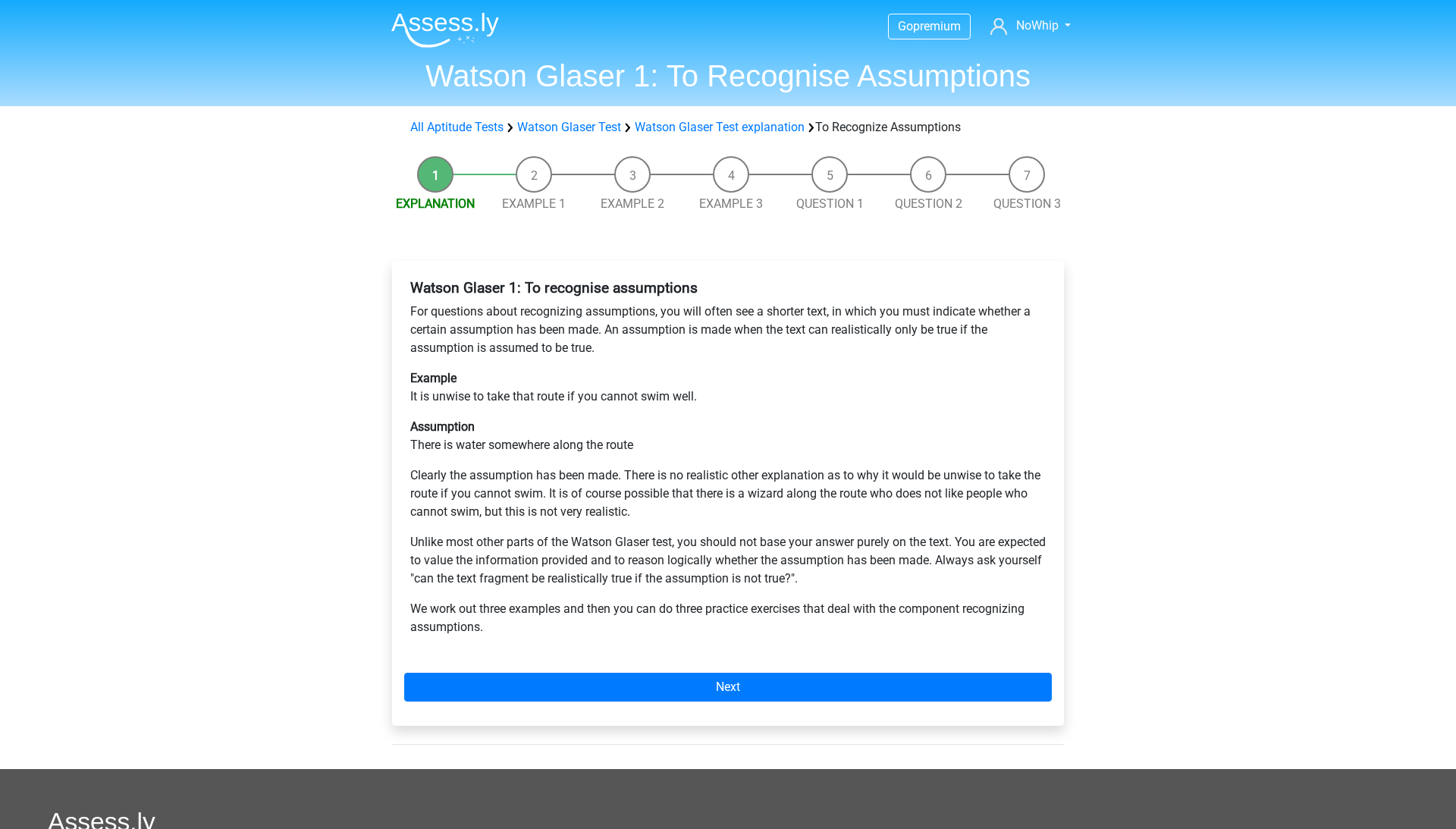 scroll, scrollTop: 0, scrollLeft: 0, axis: both 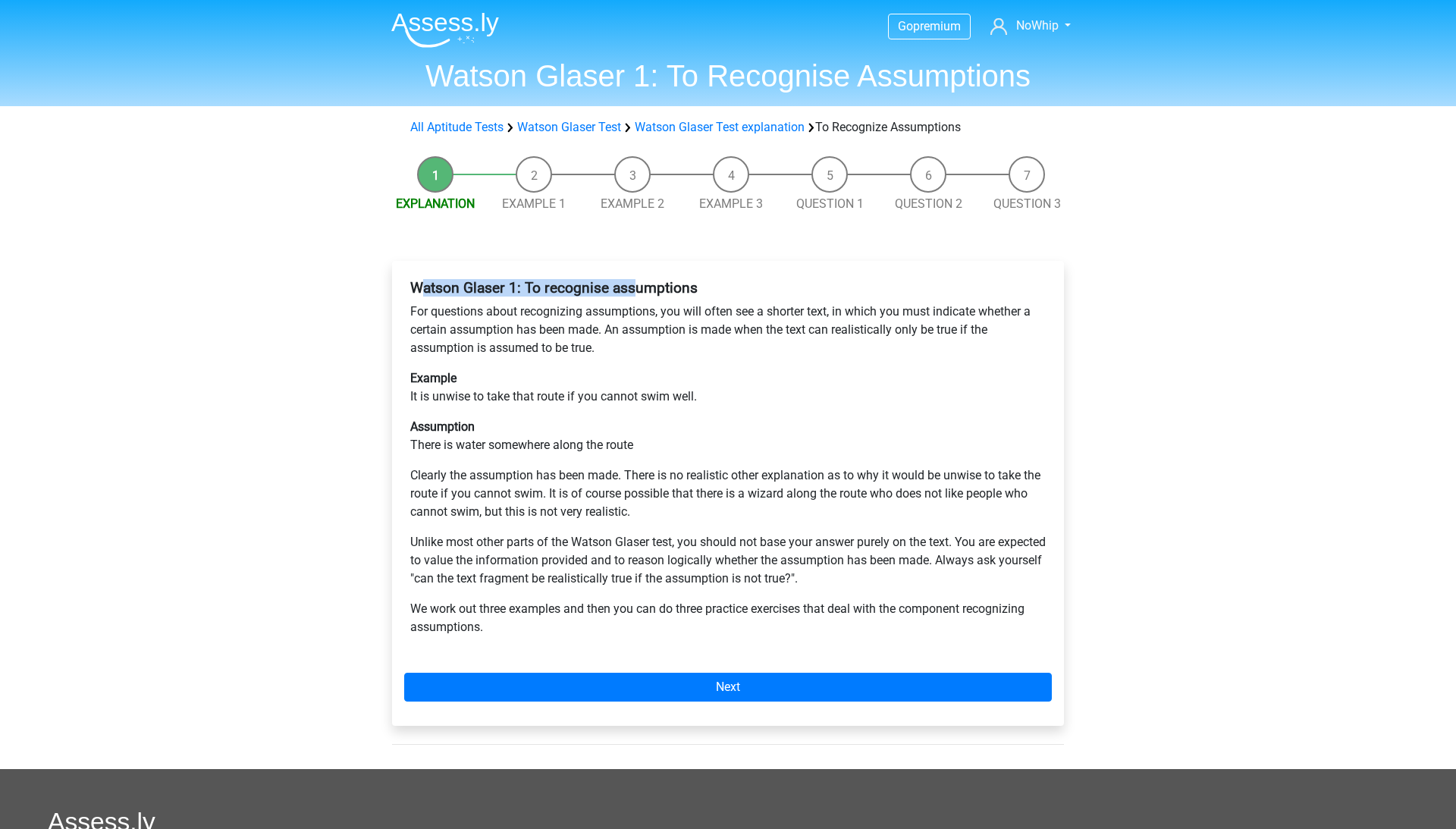 drag, startPoint x: 425, startPoint y: 287, endPoint x: 670, endPoint y: 292, distance: 245.05102 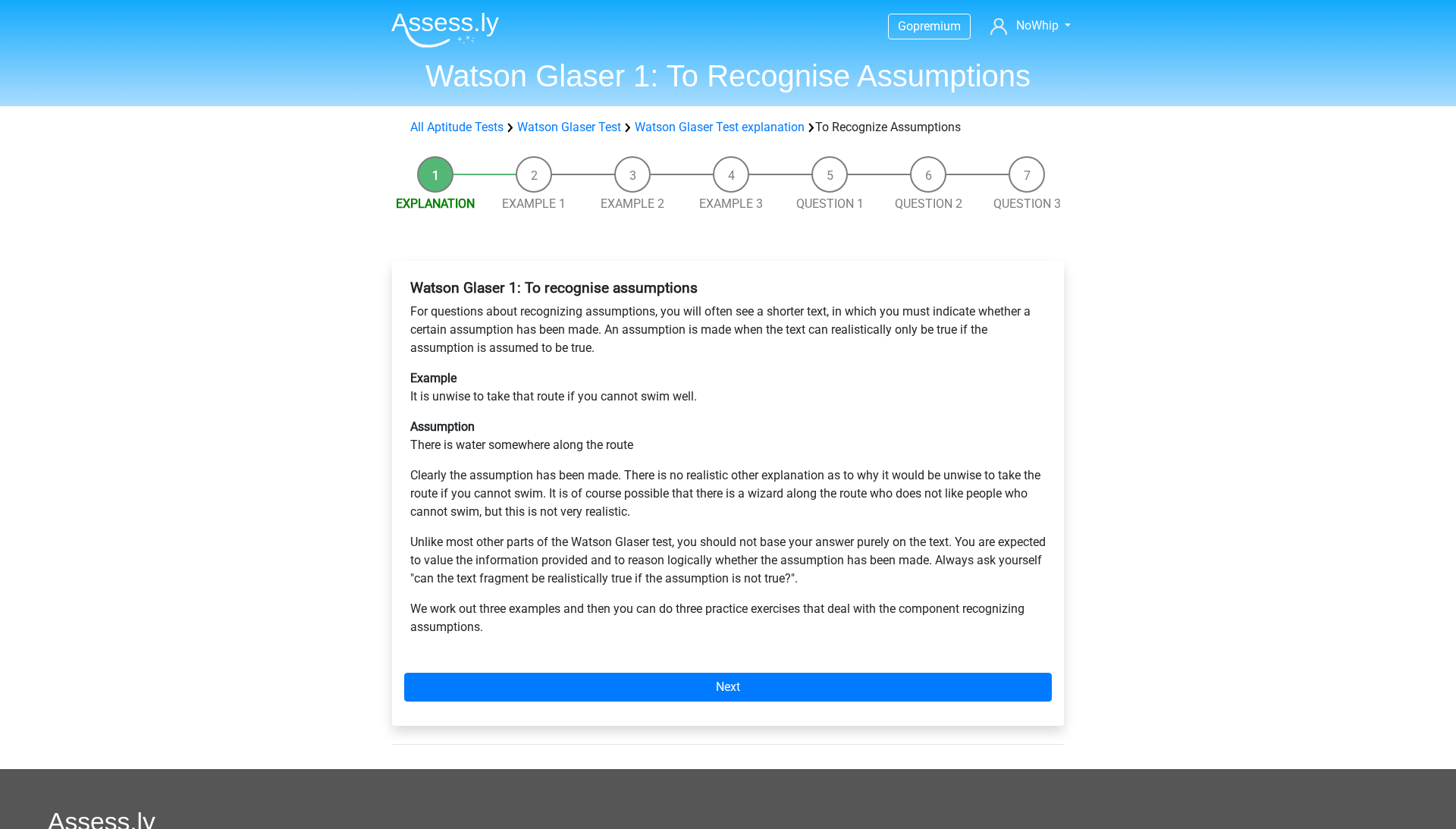click on "For questions about recognizing assumptions, you will often see a shorter text, in which you must indicate whether a certain assumption has been made. An assumption is made when the text can realistically only be true if the assumption is assumed to be true." at bounding box center [728, 330] 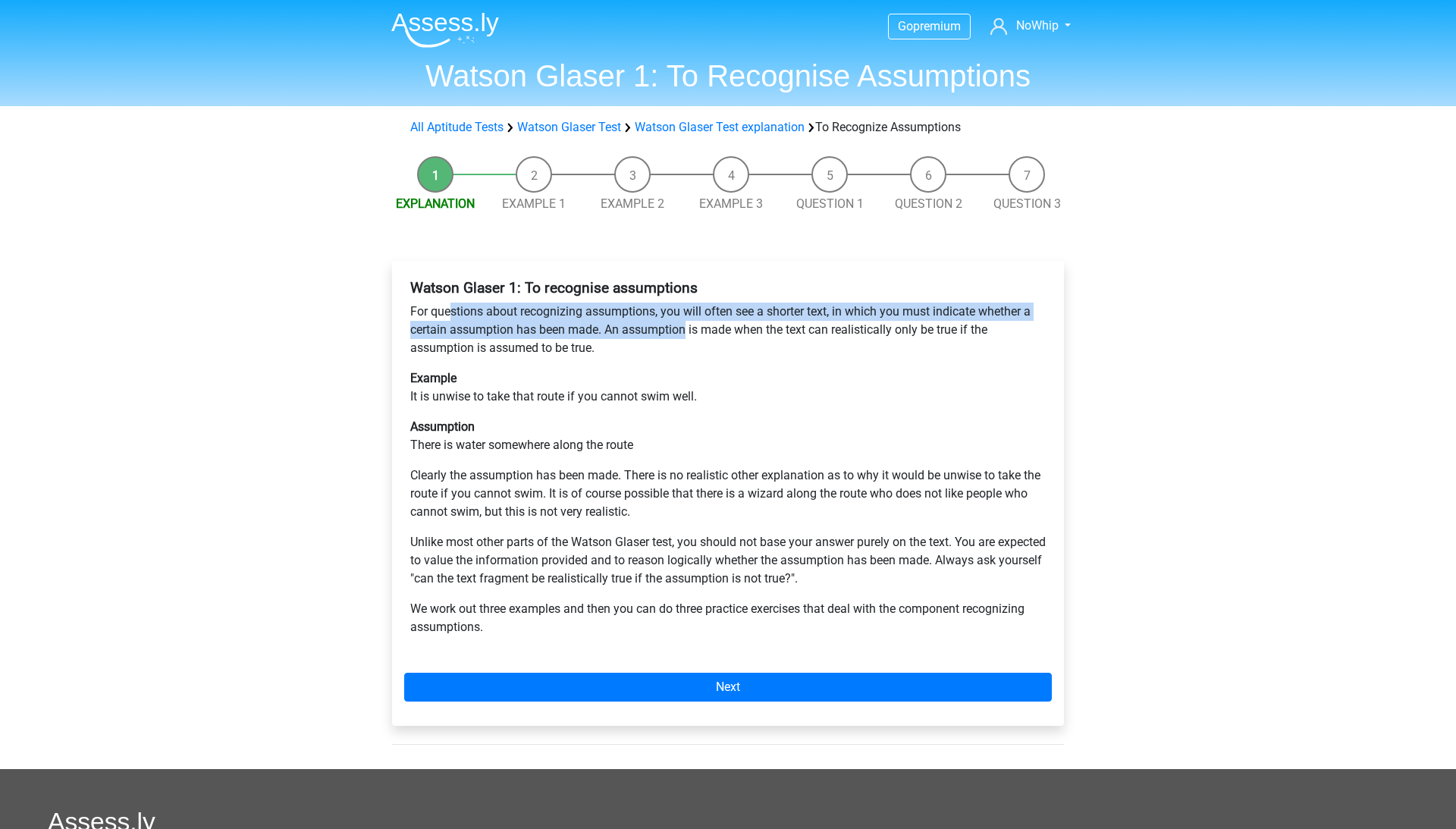 drag, startPoint x: 447, startPoint y: 316, endPoint x: 686, endPoint y: 320, distance: 239.03347 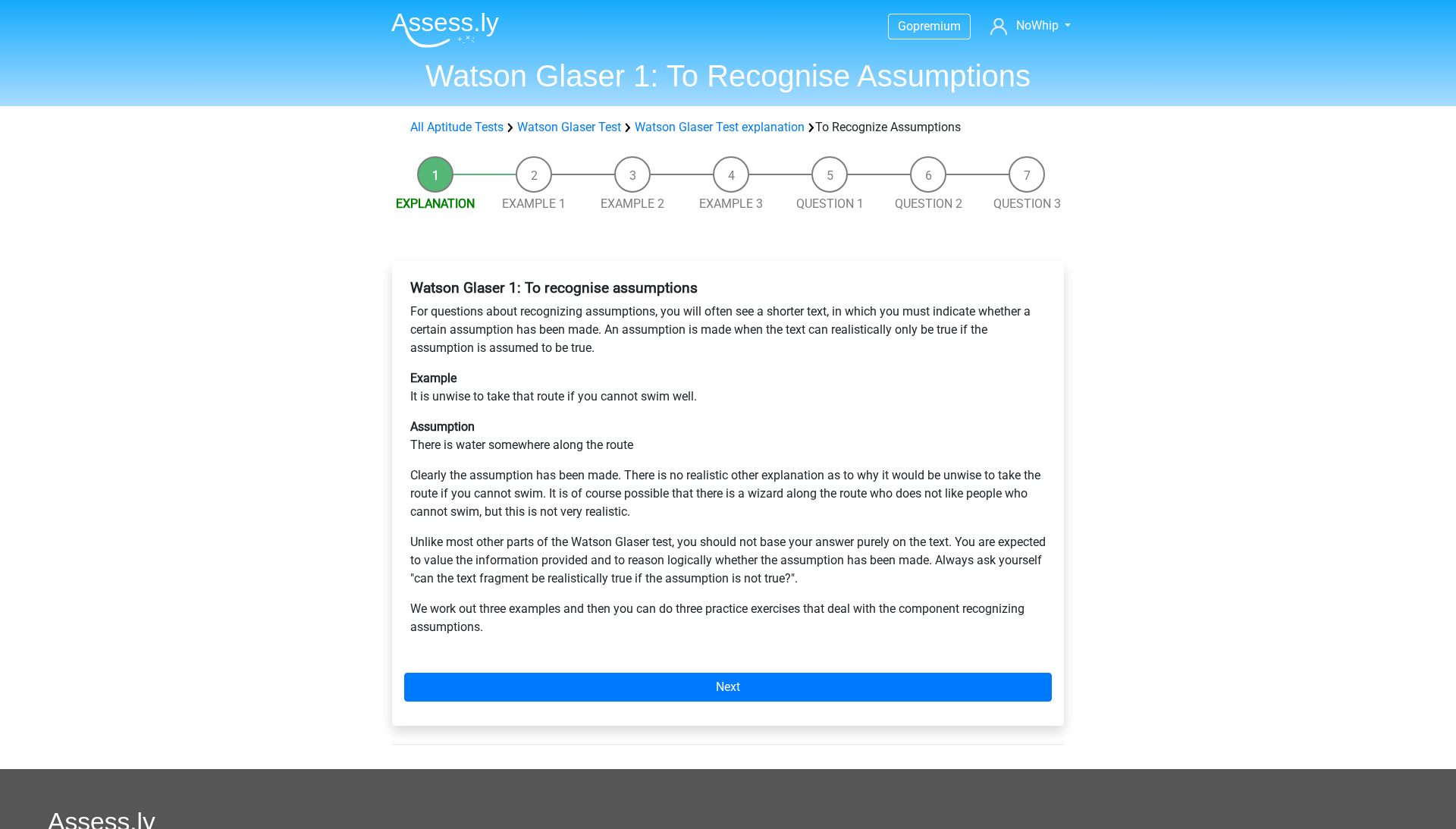 click on "For questions about recognizing assumptions, you will often see a shorter text, in which you must indicate whether a certain assumption has been made. An assumption is made when the text can realistically only be true if the assumption is assumed to be true." at bounding box center (728, 330) 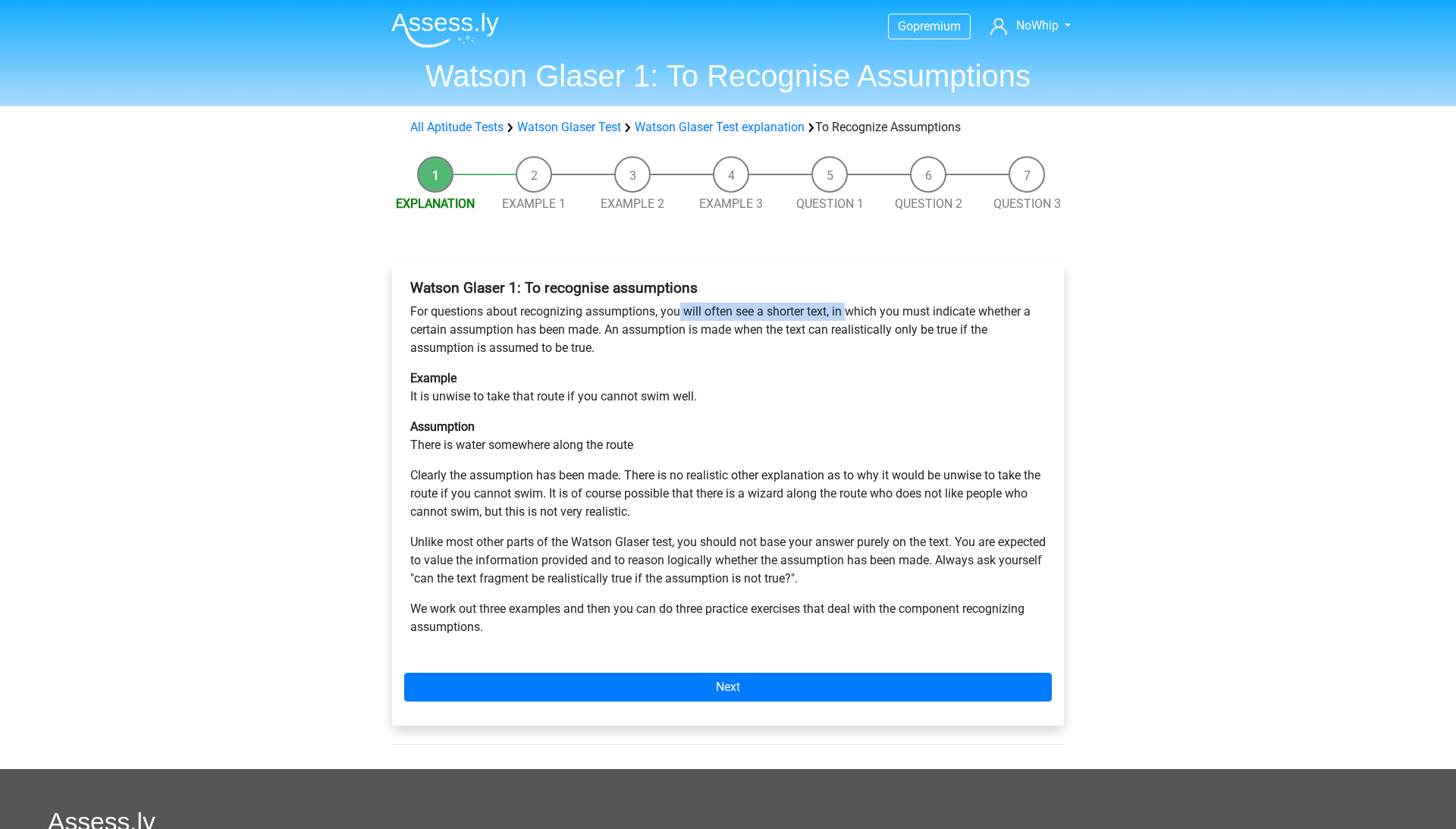 drag, startPoint x: 682, startPoint y: 314, endPoint x: 851, endPoint y: 316, distance: 169.012 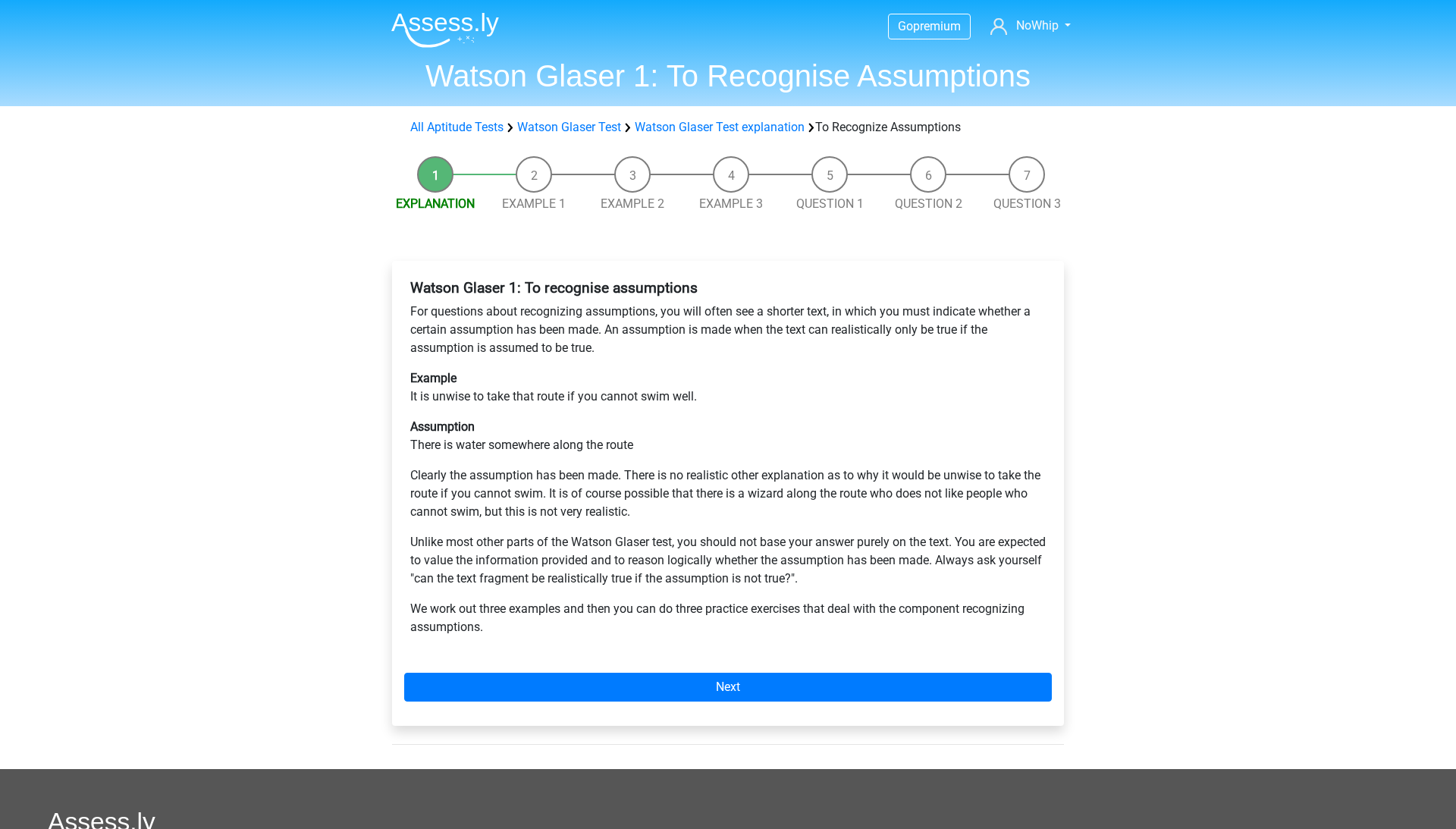 click on "For questions about recognizing assumptions, you will often see a shorter text, in which you must indicate whether a certain assumption has been made. An assumption is made when the text can realistically only be true if the assumption is assumed to be true." at bounding box center [728, 330] 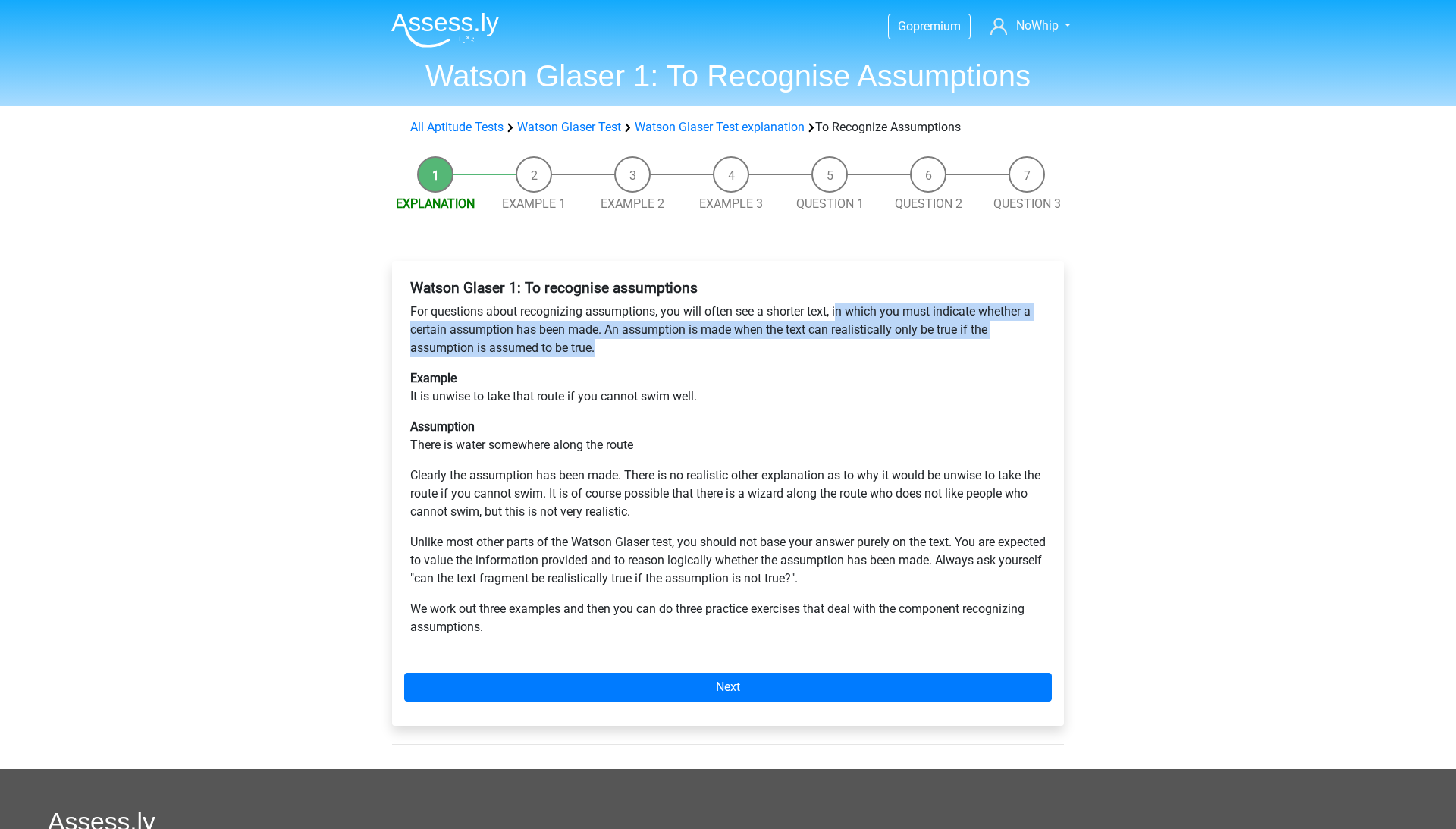 drag, startPoint x: 839, startPoint y: 316, endPoint x: 616, endPoint y: 347, distance: 225.1444 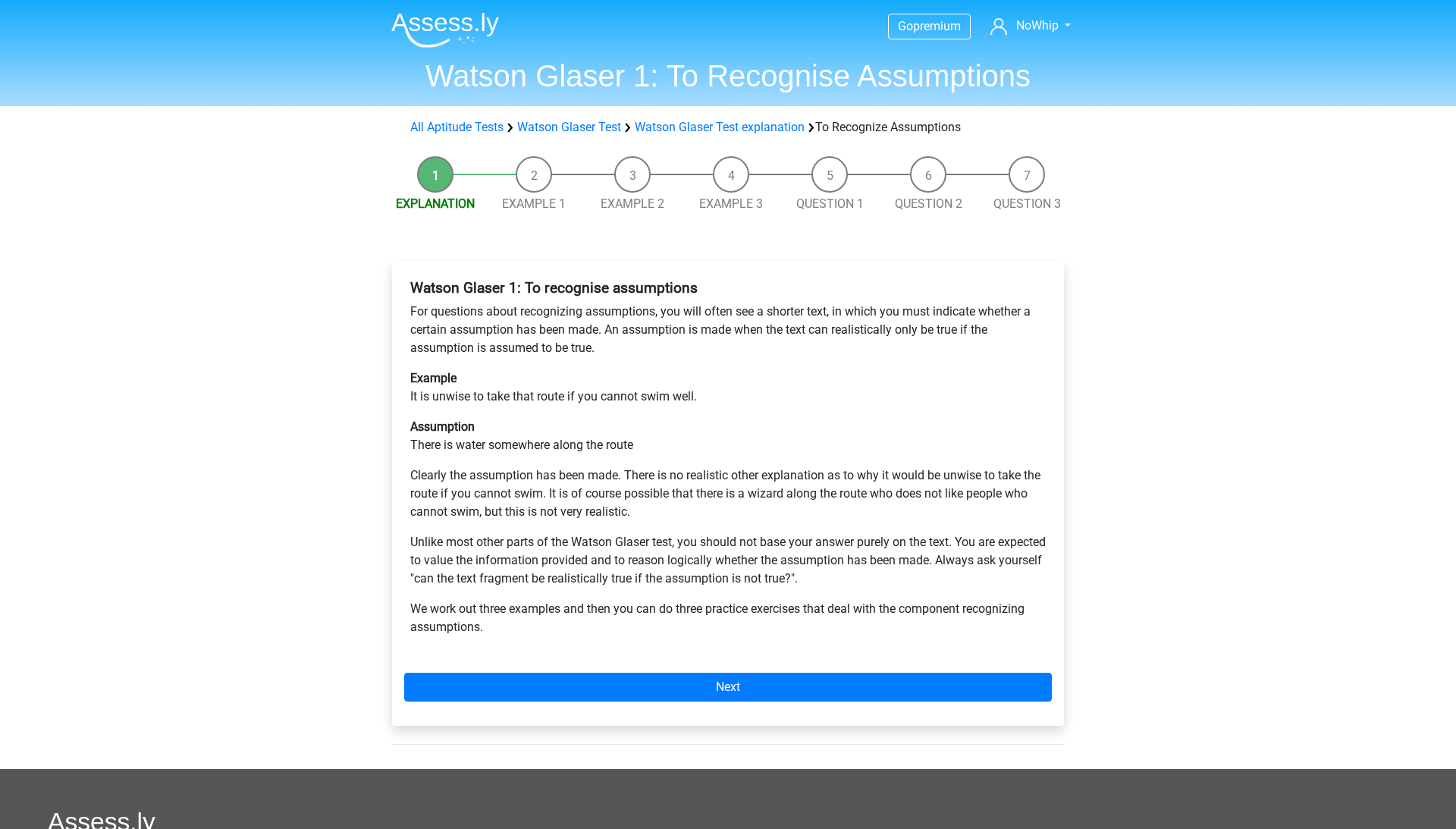 click on "For questions about recognizing assumptions, you will often see a shorter text, in which you must indicate whether a certain assumption has been made. An assumption is made when the text can realistically only be true if the assumption is assumed to be true." at bounding box center (728, 330) 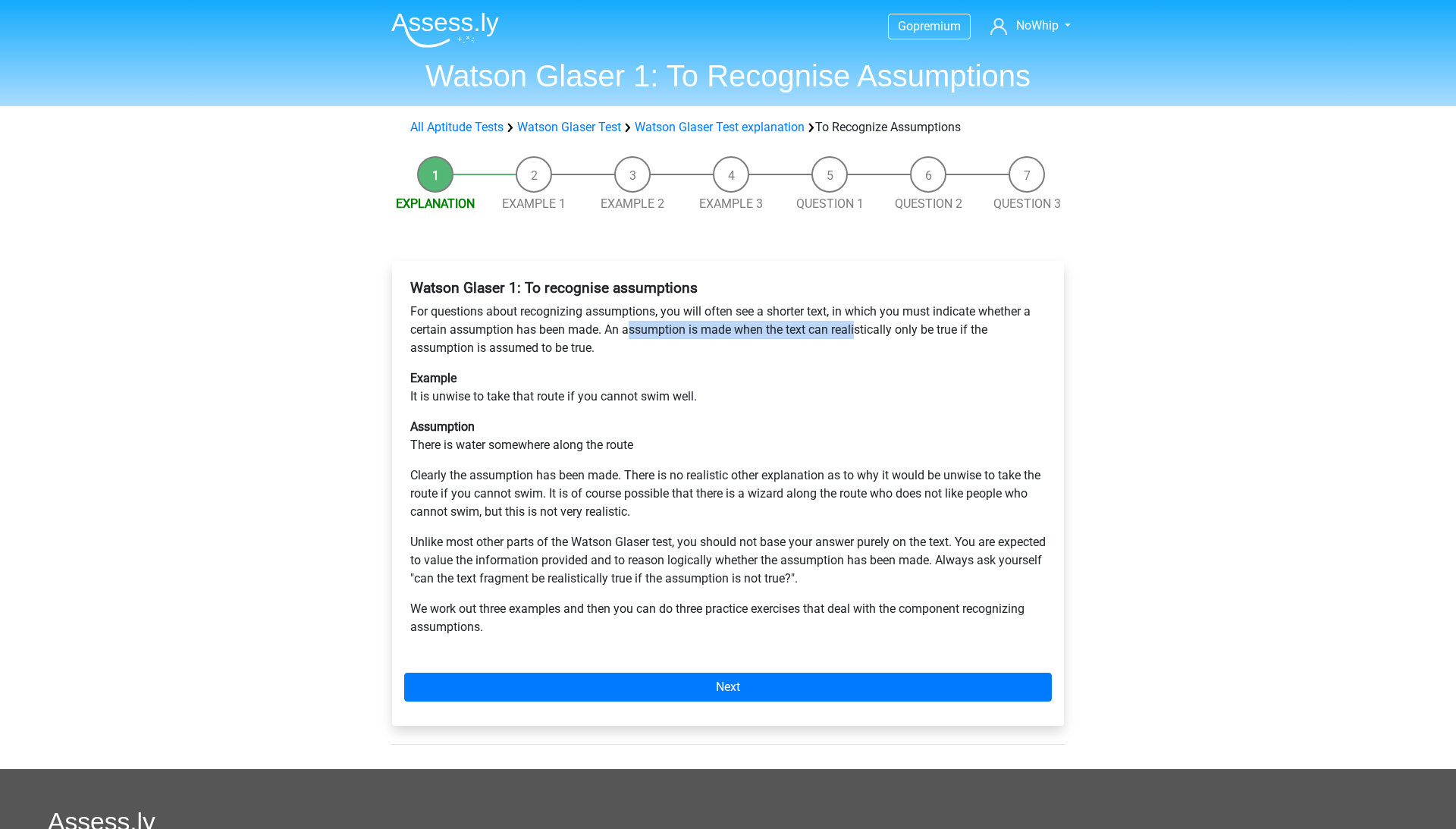 drag, startPoint x: 631, startPoint y: 328, endPoint x: 858, endPoint y: 335, distance: 227.1079 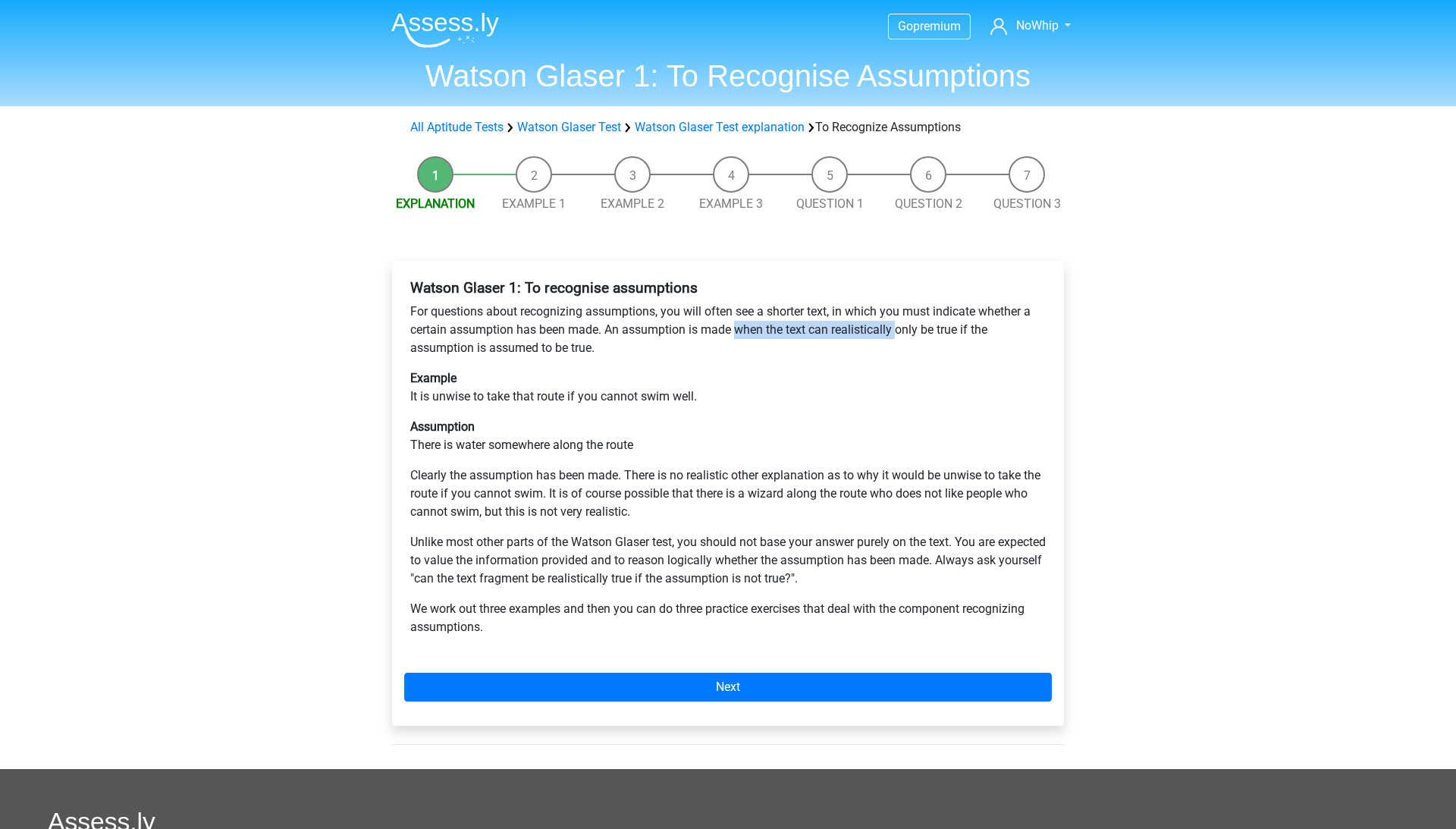 drag, startPoint x: 748, startPoint y: 331, endPoint x: 898, endPoint y: 331, distance: 150 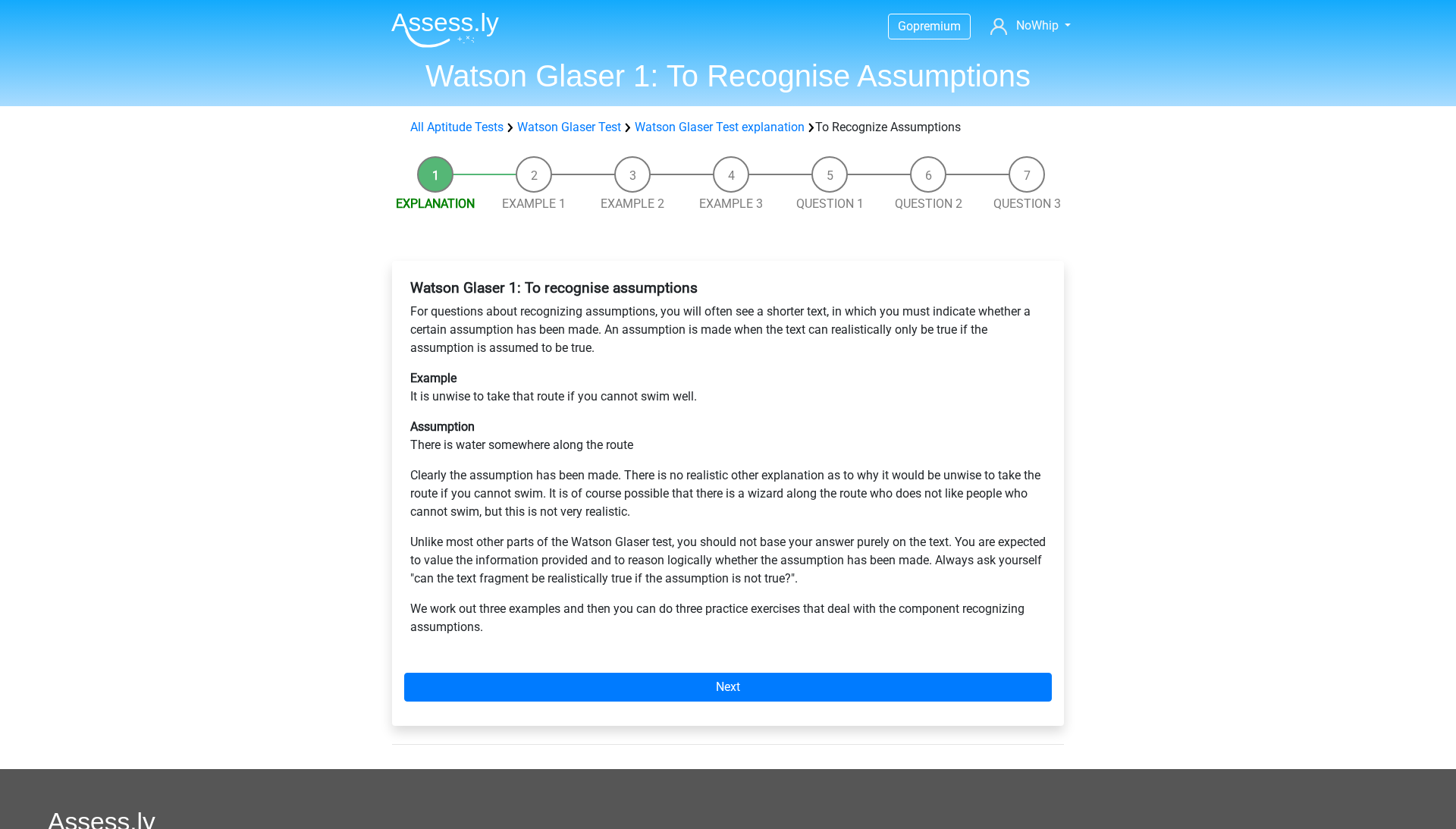 click on "For questions about recognizing assumptions, you will often see a shorter text, in which you must indicate whether a certain assumption has been made. An assumption is made when the text can realistically only be true if the assumption is assumed to be true." at bounding box center (728, 330) 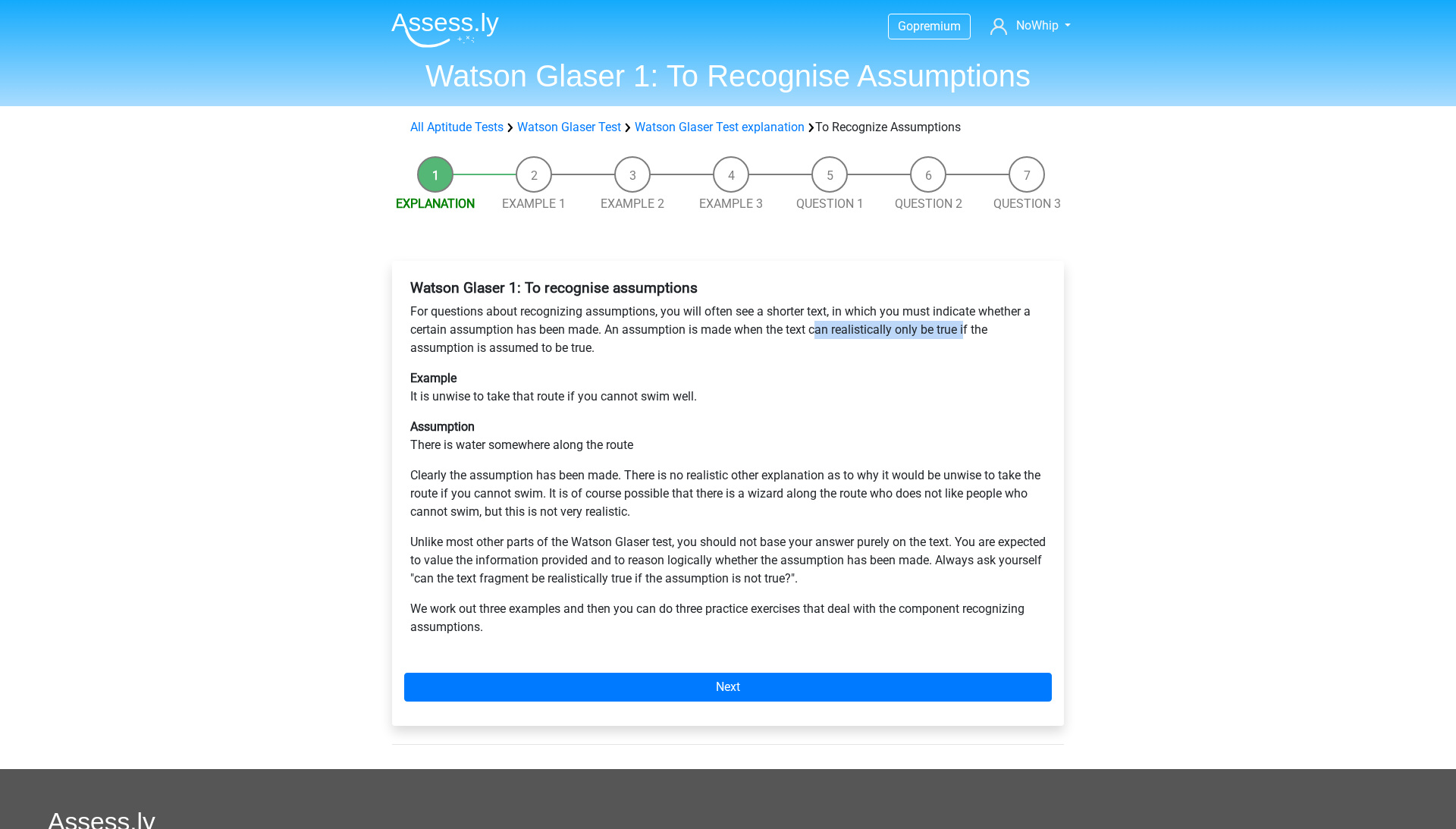 drag, startPoint x: 816, startPoint y: 331, endPoint x: 966, endPoint y: 331, distance: 150 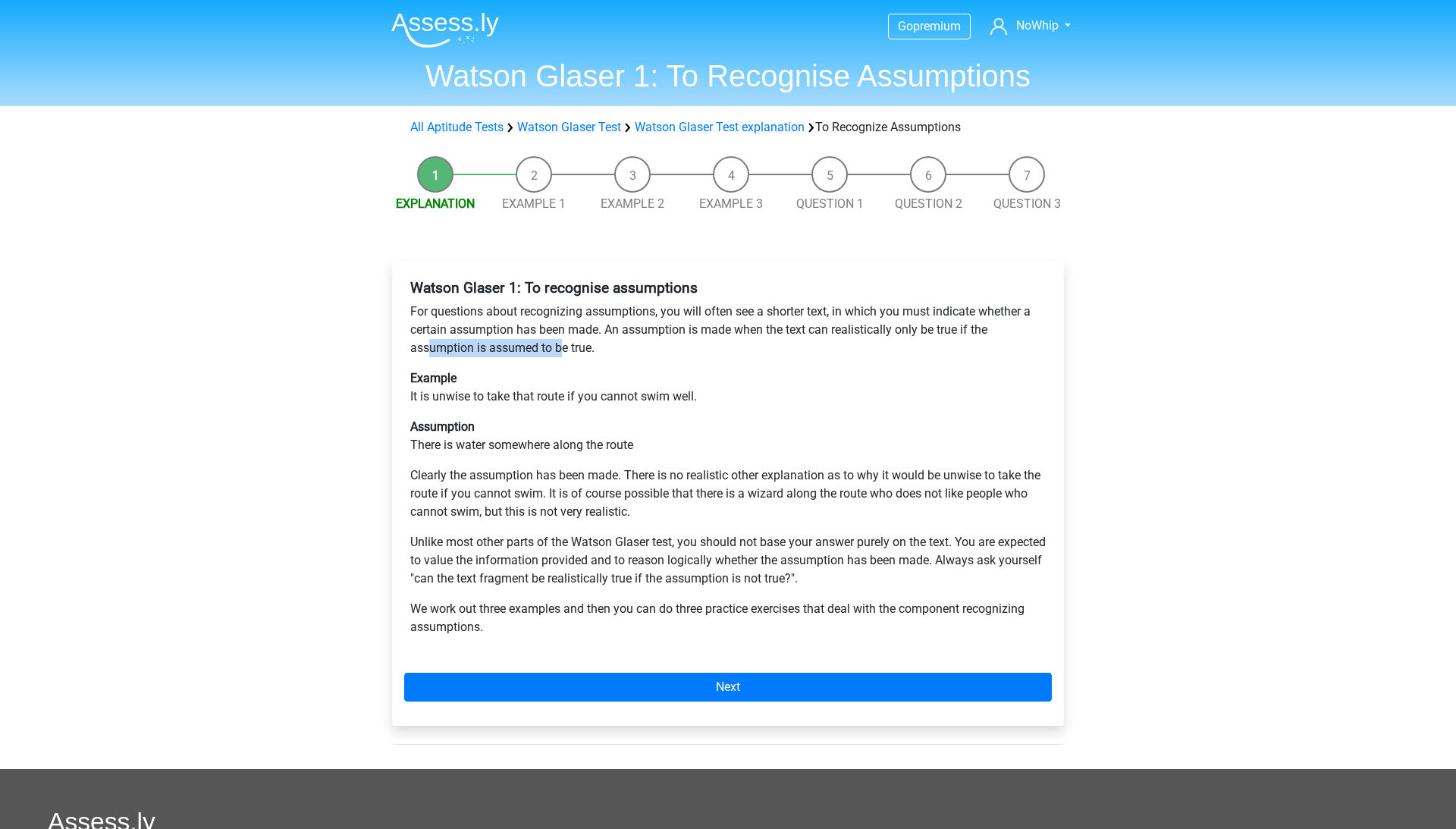 drag, startPoint x: 428, startPoint y: 344, endPoint x: 569, endPoint y: 344, distance: 141 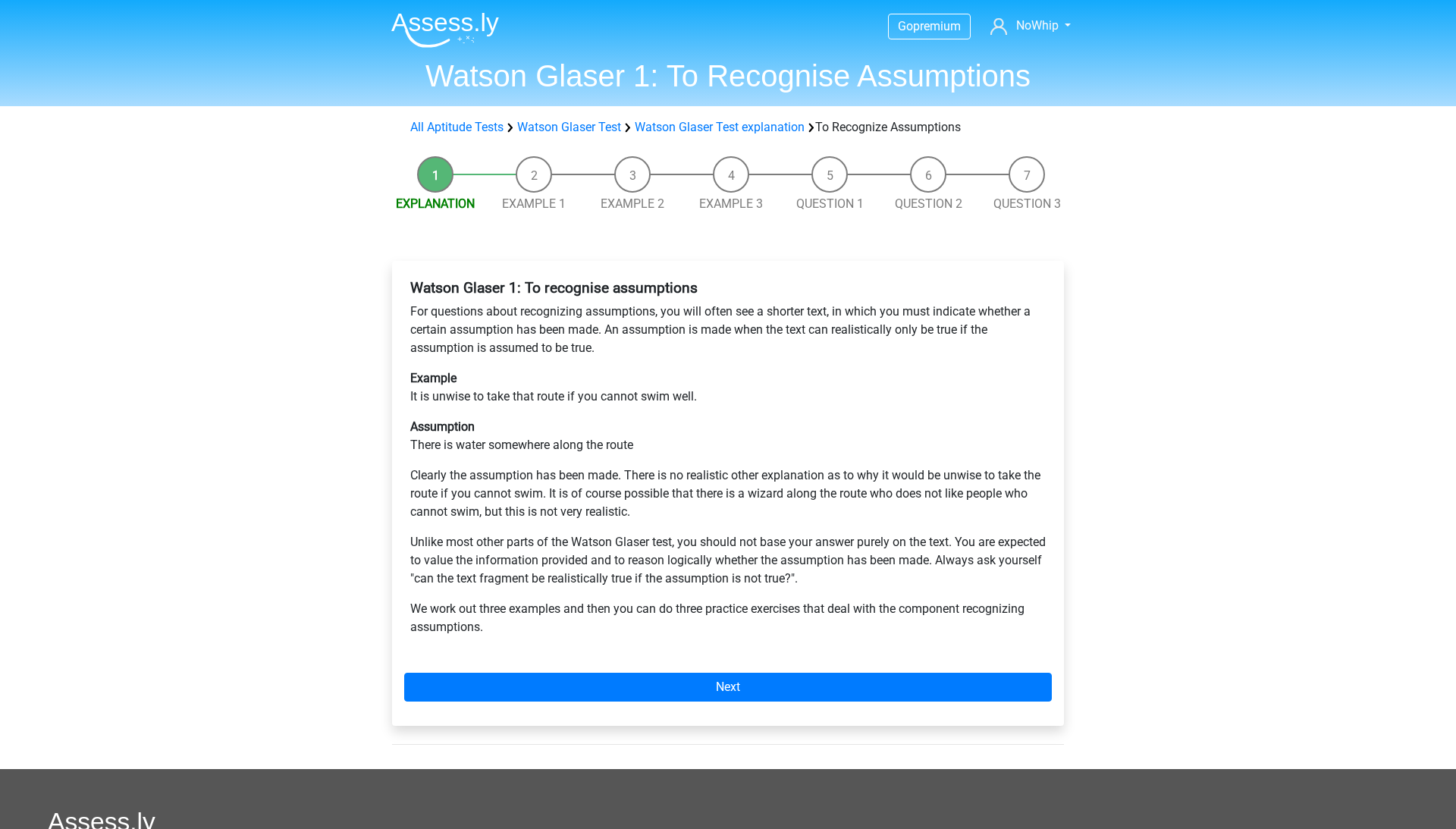 click on "For questions about recognizing assumptions, you will often see a shorter text, in which you must indicate whether a certain assumption has been made. An assumption is made when the text can realistically only be true if the assumption is assumed to be true." at bounding box center [728, 330] 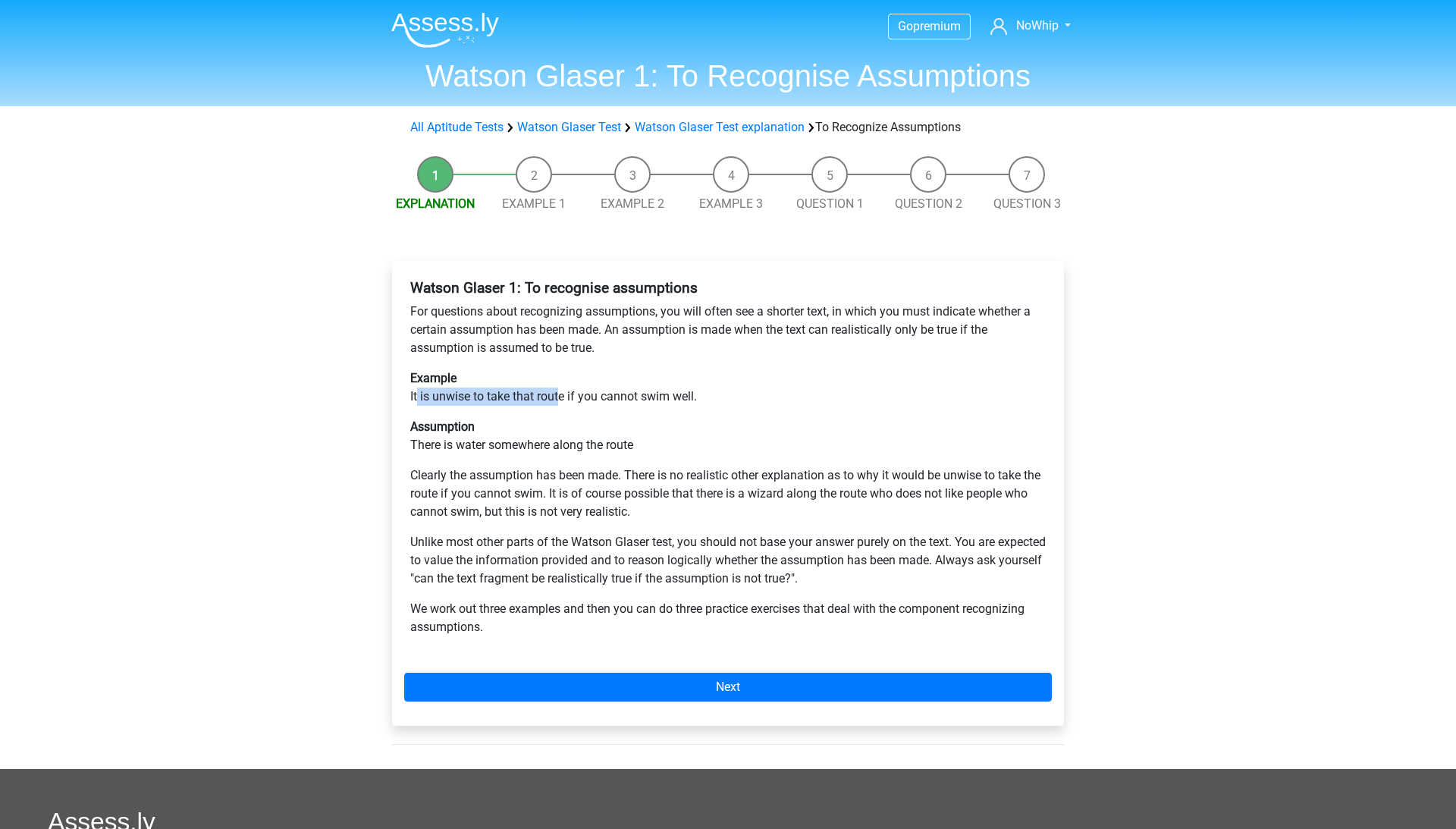 drag, startPoint x: 414, startPoint y: 397, endPoint x: 566, endPoint y: 397, distance: 152 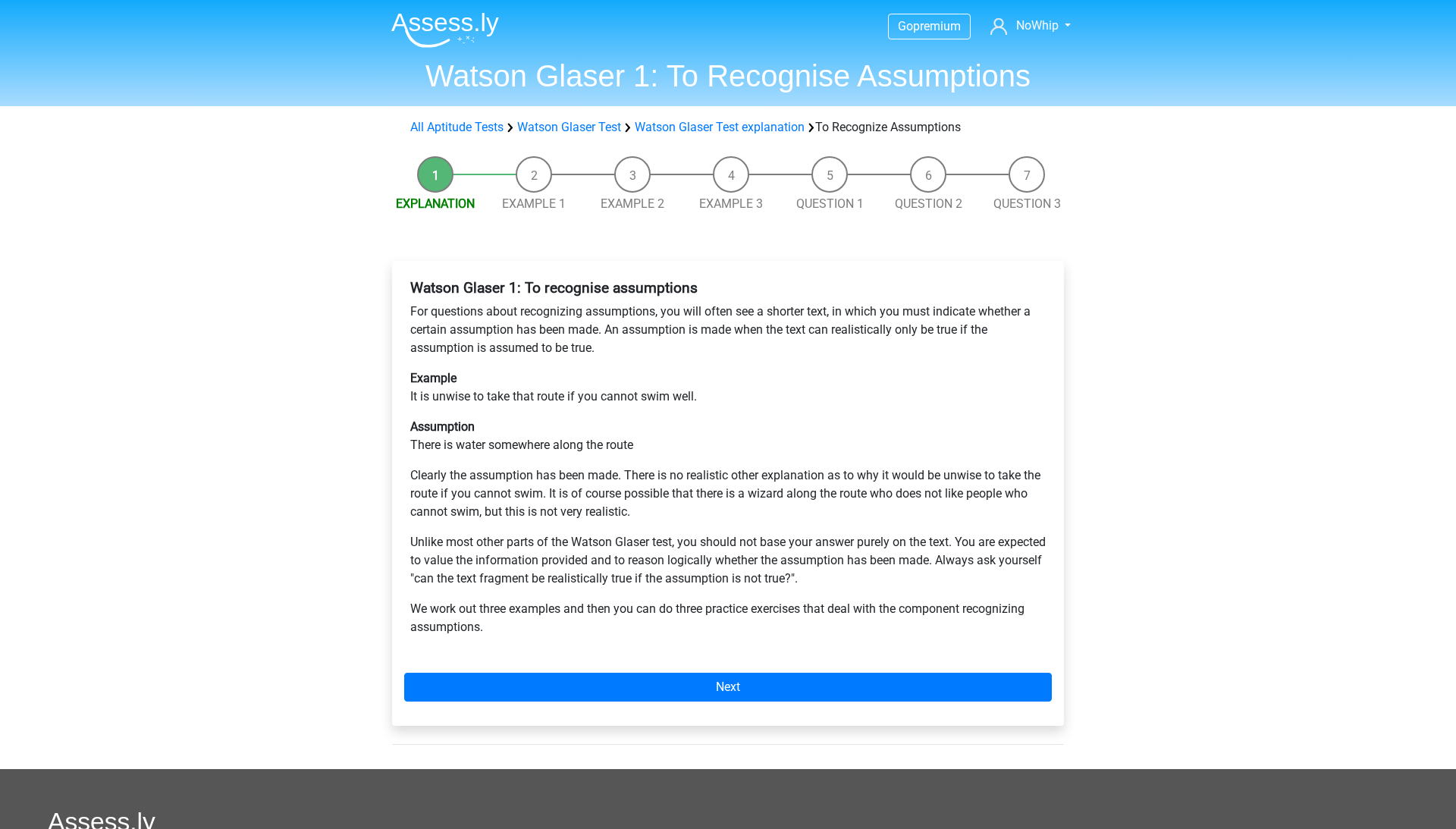 click on "Example It is unwise to take that route if you cannot swim well." at bounding box center [728, 388] 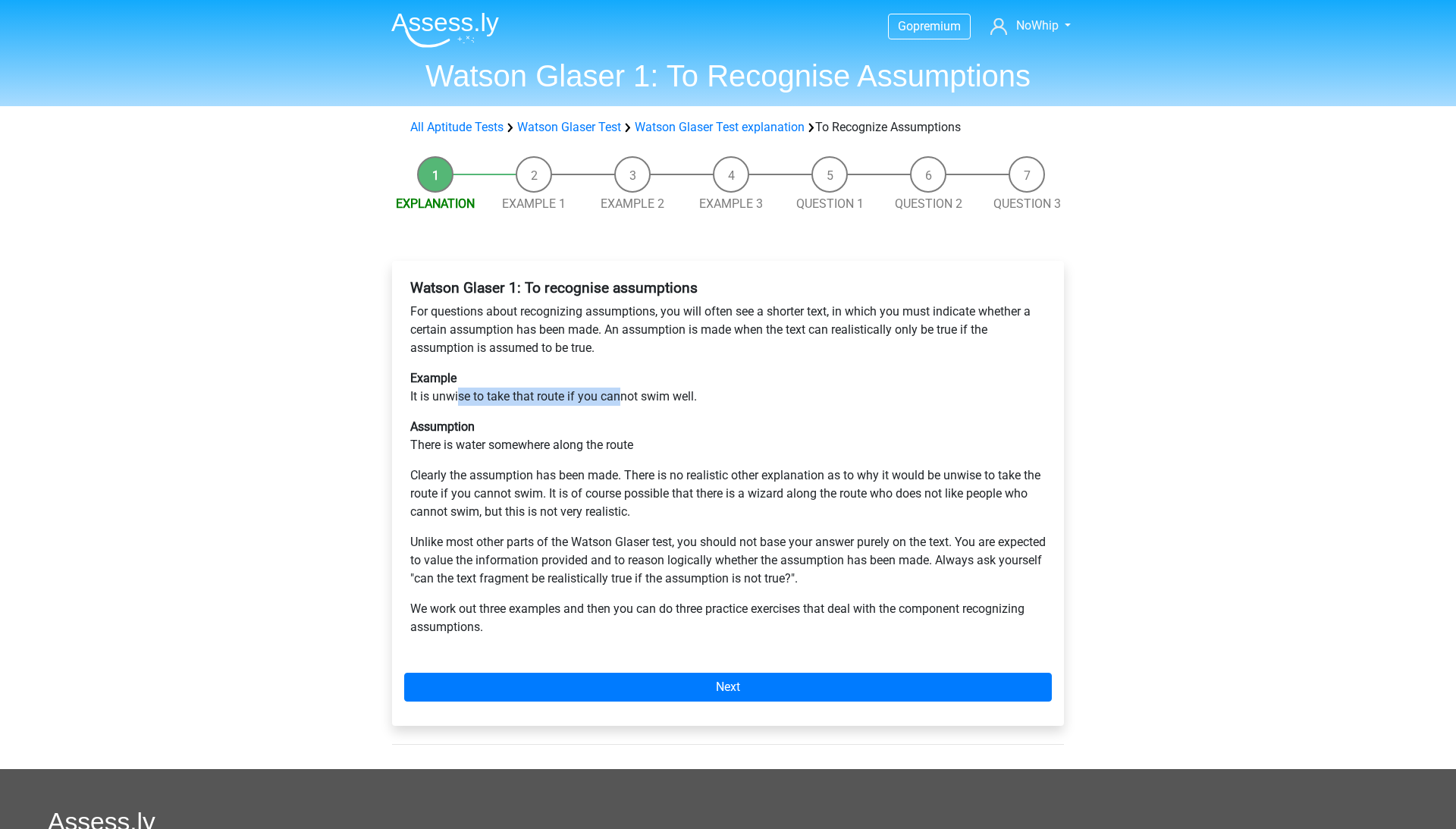 drag, startPoint x: 461, startPoint y: 395, endPoint x: 623, endPoint y: 395, distance: 162 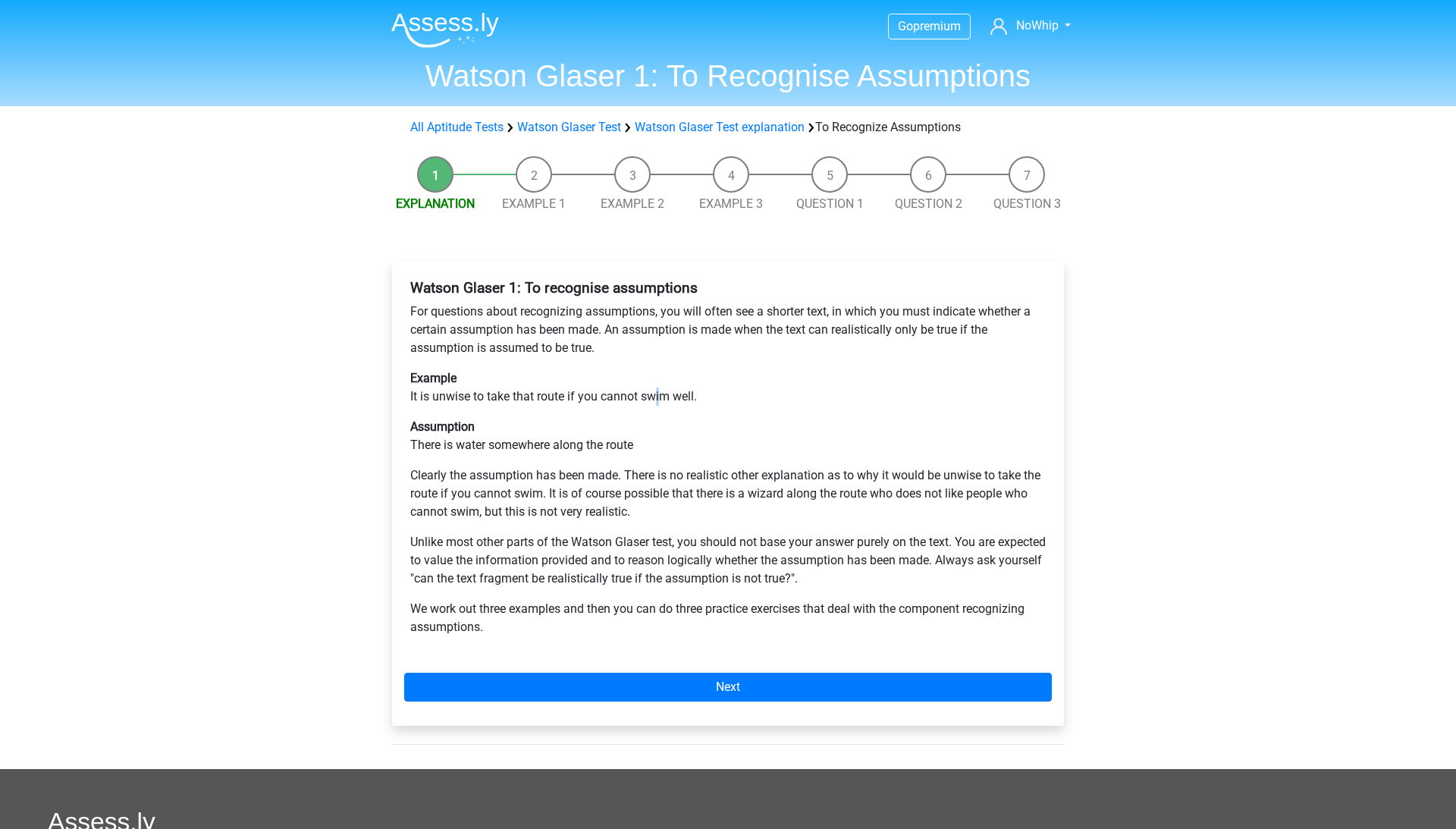 click on "Example It is unwise to take that route if you cannot swim well." at bounding box center [728, 388] 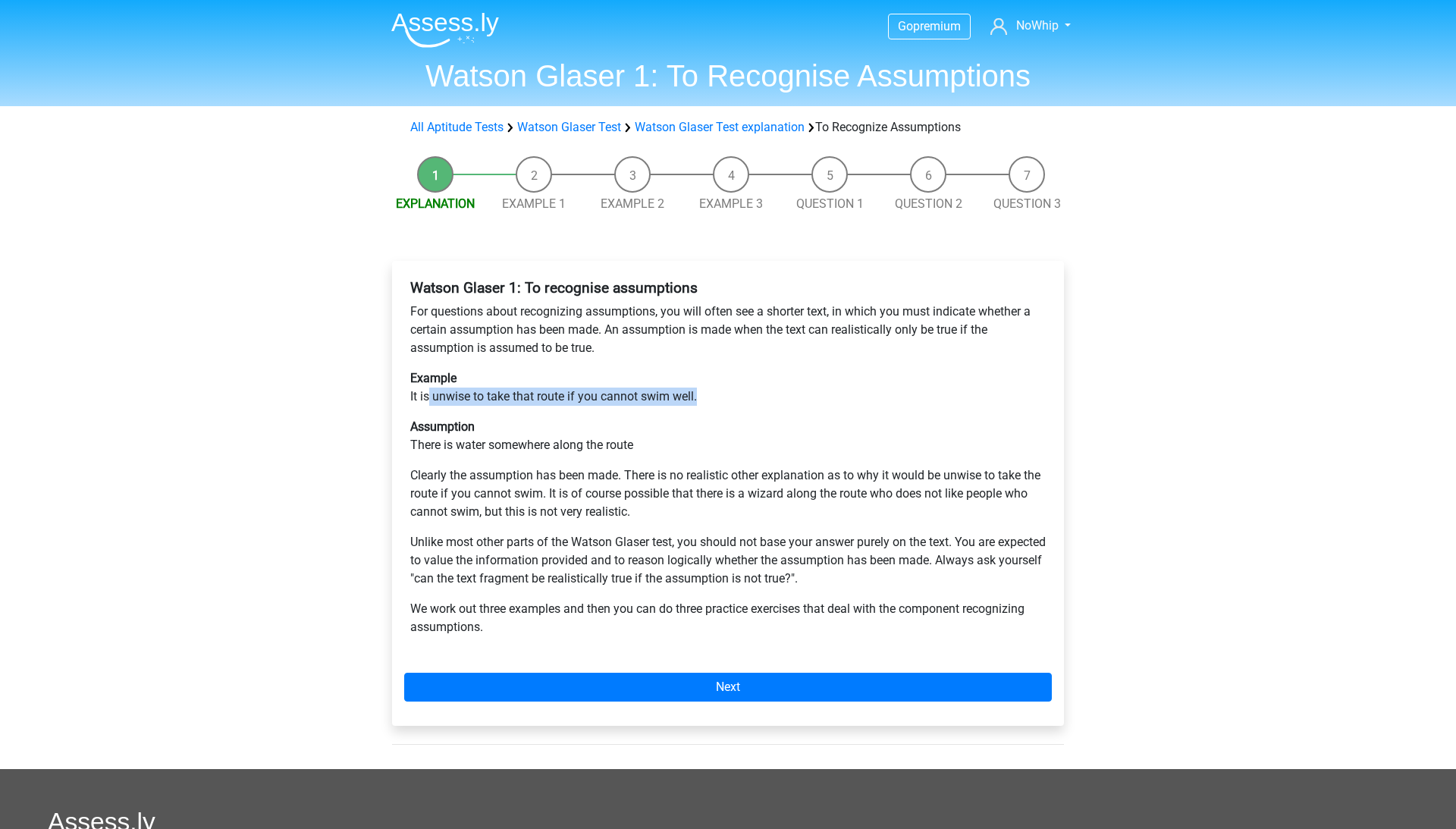 drag, startPoint x: 699, startPoint y: 395, endPoint x: 429, endPoint y: 395, distance: 270 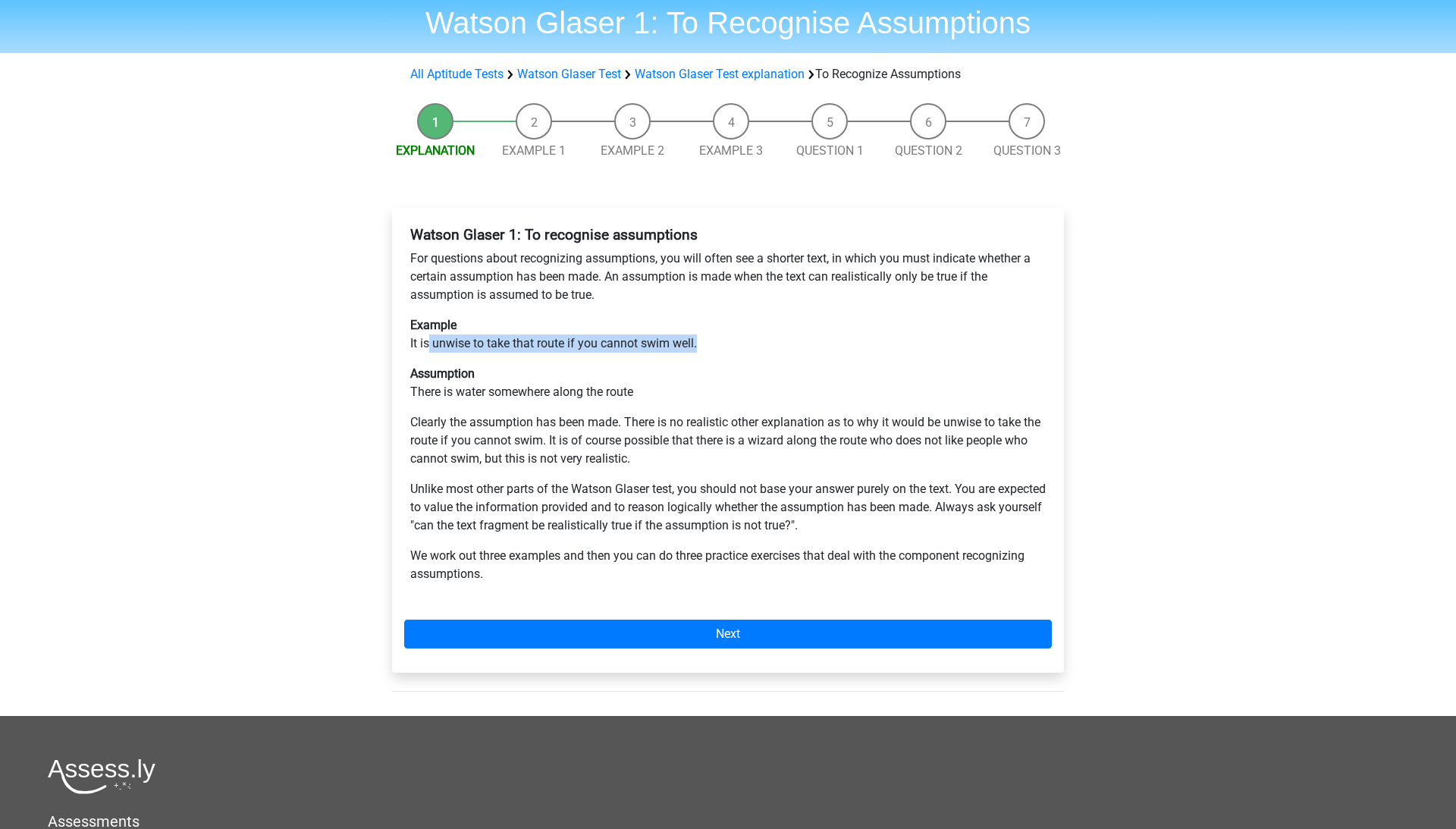 scroll, scrollTop: 56, scrollLeft: 0, axis: vertical 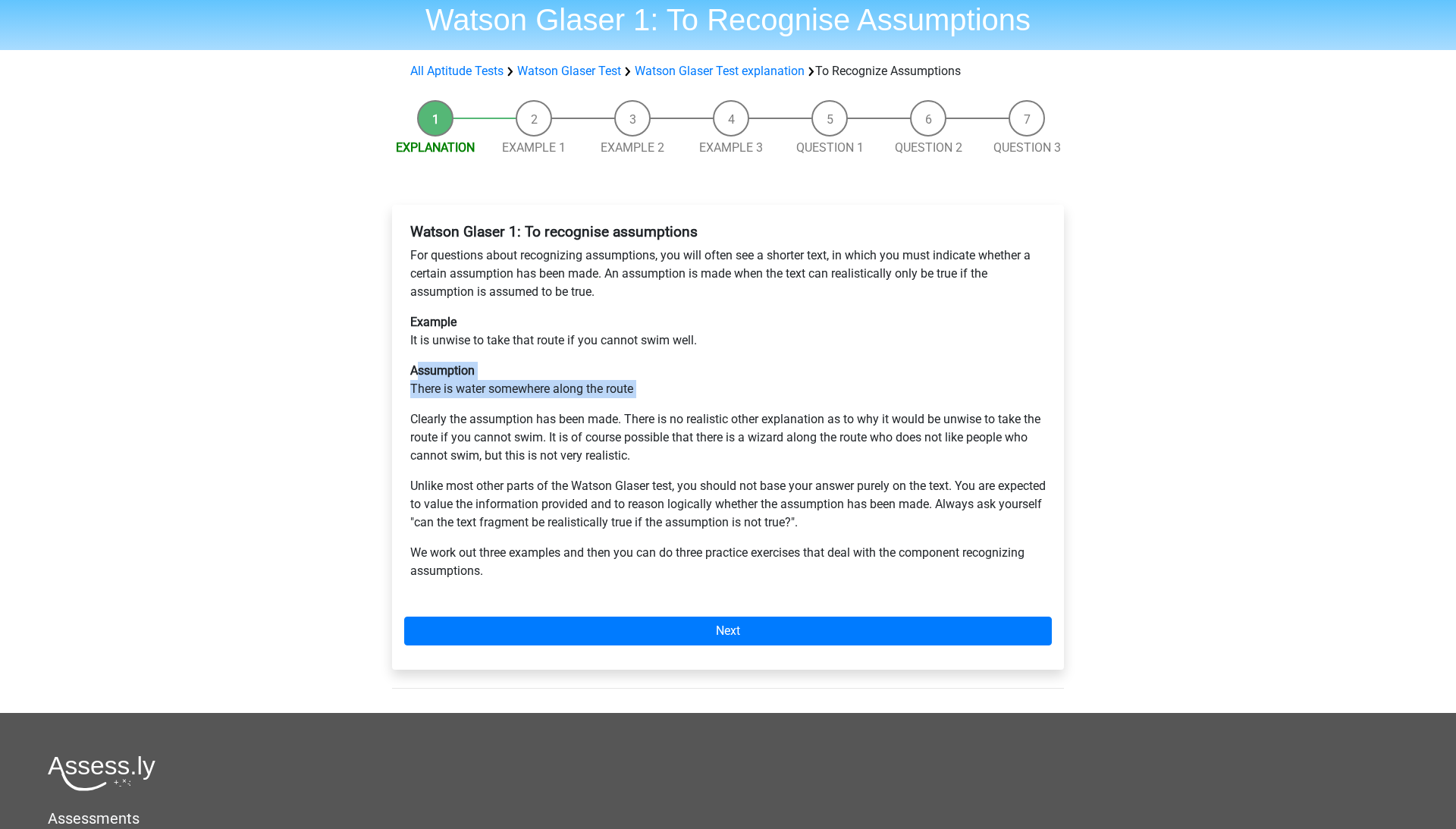 drag, startPoint x: 419, startPoint y: 369, endPoint x: 511, endPoint y: 401, distance: 97.4064 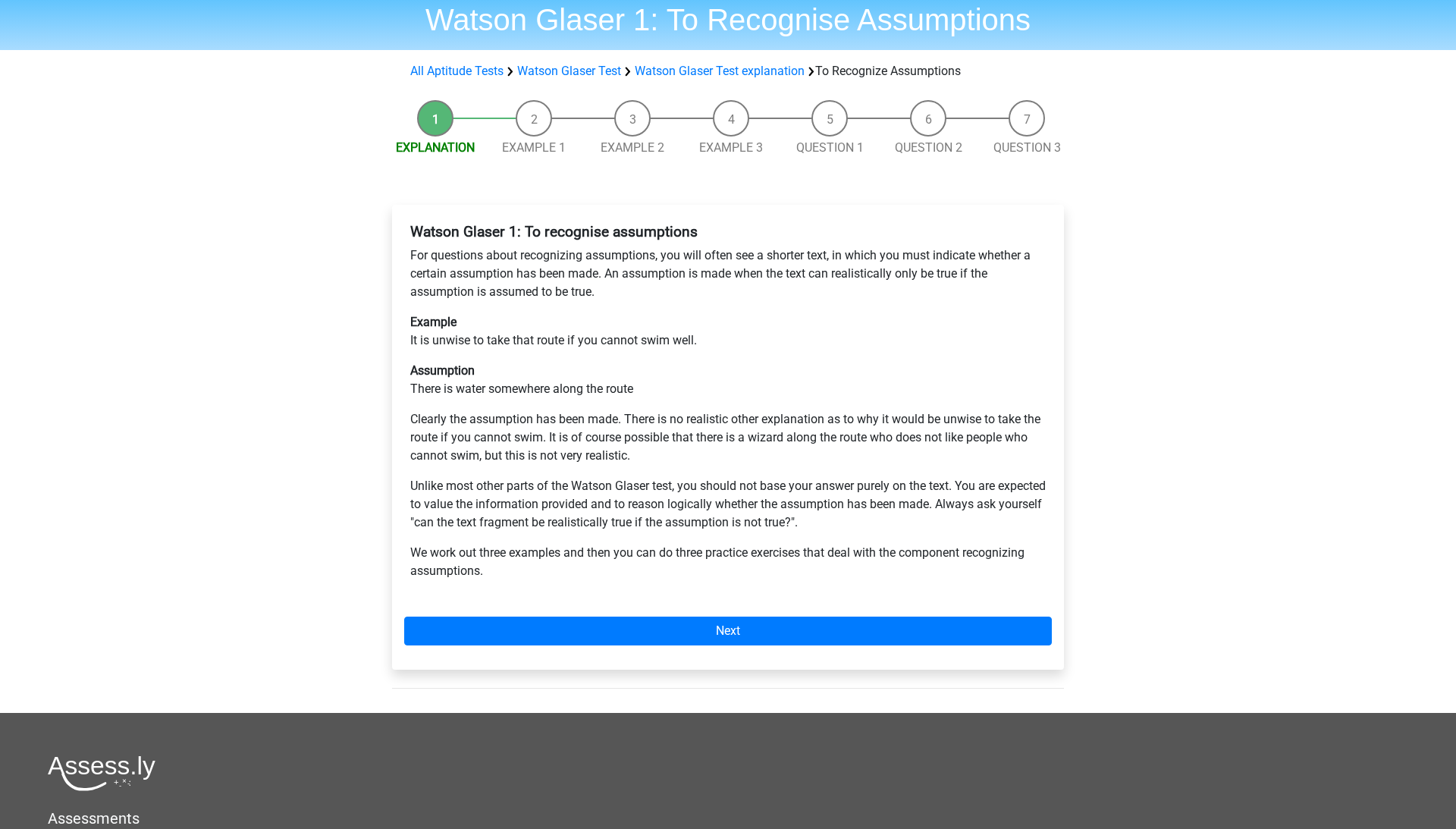 click on "Watson Glaser 1: To recognise assumptions For questions about recognizing assumptions, you will often see a shorter text, in which you must indicate whether a certain assumption has been made. An assumption is made when the text can realistically only be true if the assumption is assumed to be true. Example It is unwise to take that route if you cannot swim well. Assumption There is water somewhere along the route Clearly the assumption has been made. There is no realistic other explanation as to why it would be unwise to take the route if you cannot swim. It is of course possible that there is a wizard along the route who does not like people who cannot swim, but this is not very realistic. We work out three examples and then you can do three practice exercises that deal with the component recognizing assumptions." at bounding box center (728, 407) 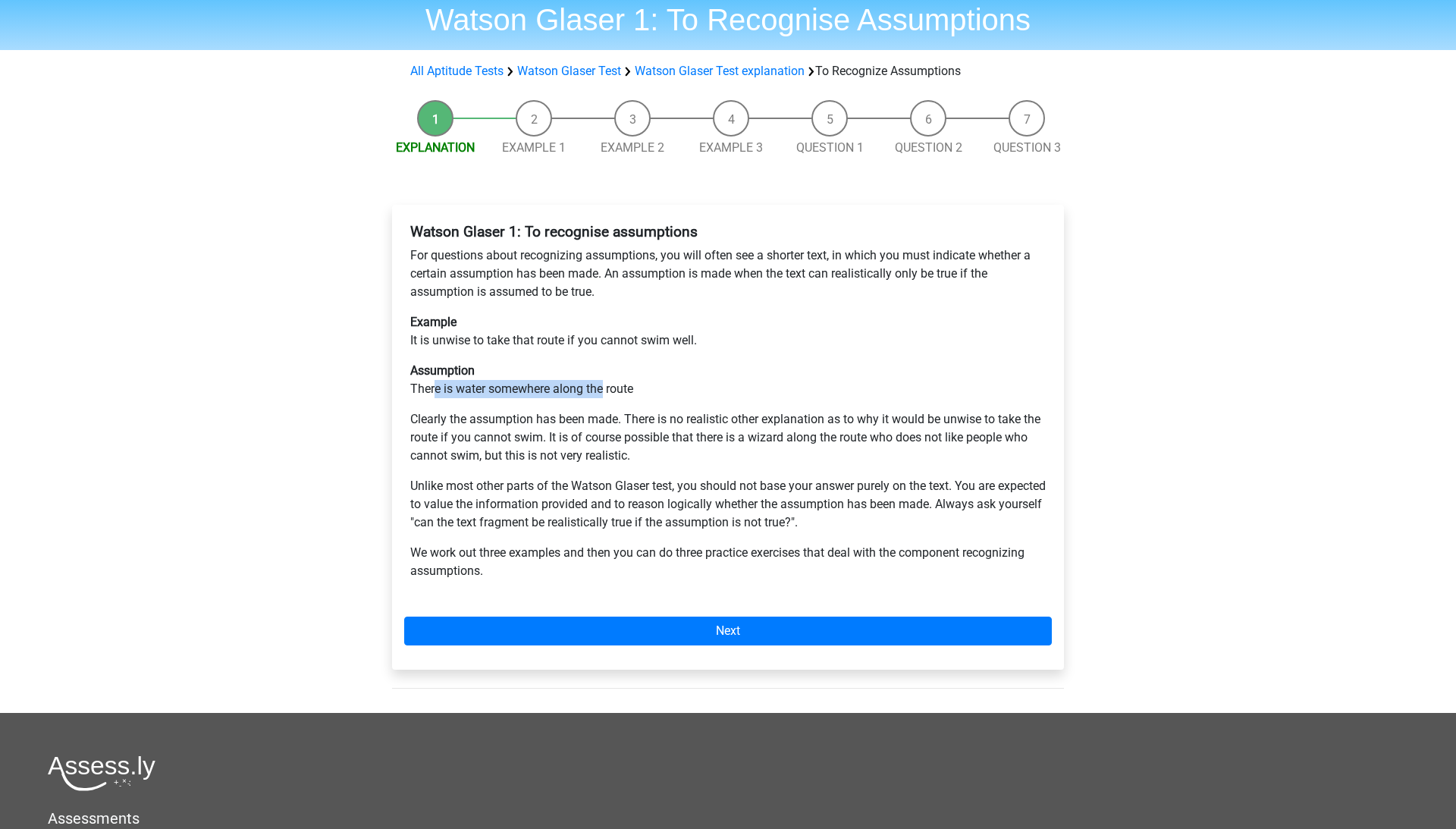 drag, startPoint x: 434, startPoint y: 389, endPoint x: 605, endPoint y: 390, distance: 171.00292 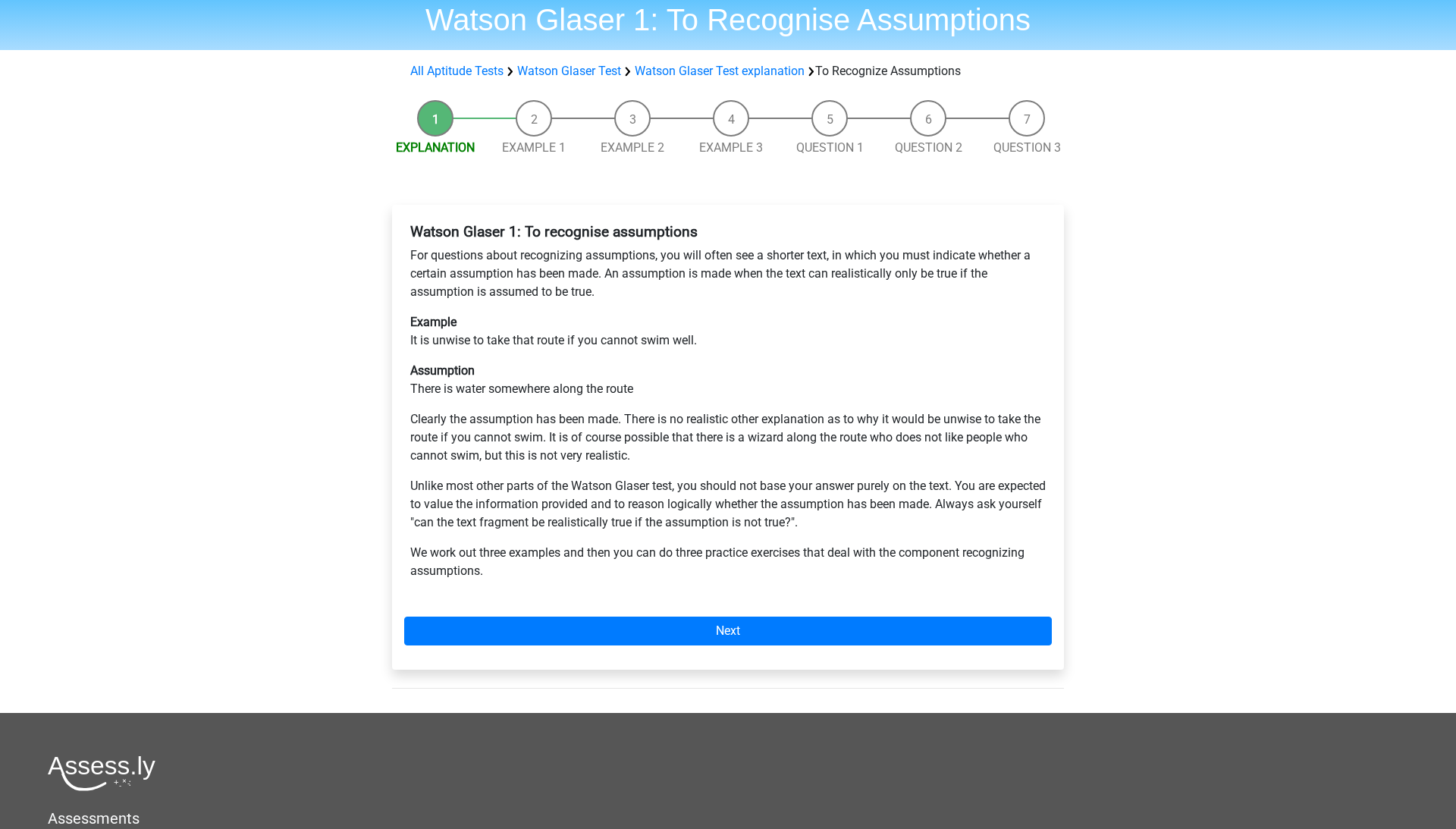 click on "Assumption There is water somewhere along the route" at bounding box center [728, 380] 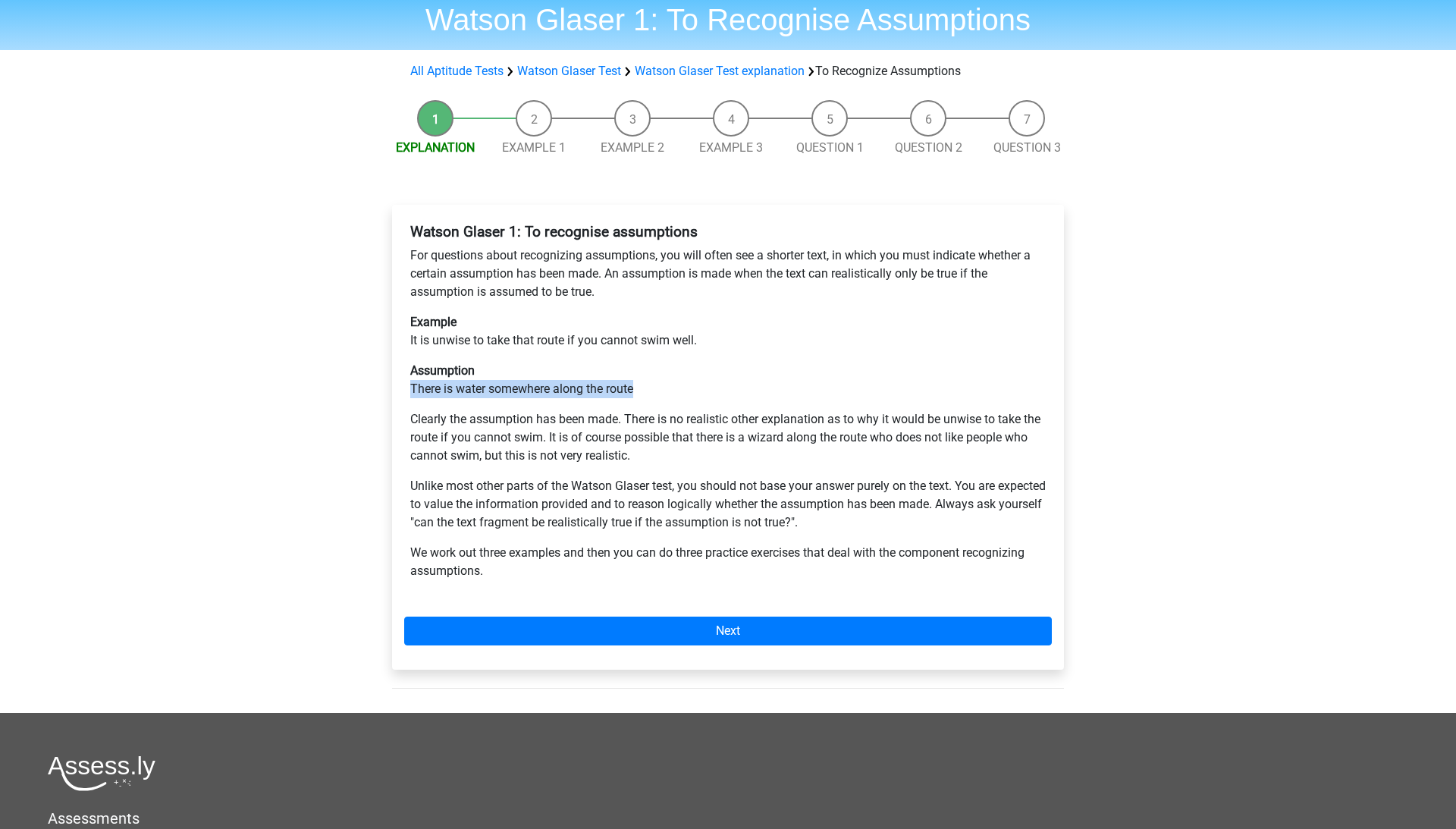 drag, startPoint x: 641, startPoint y: 390, endPoint x: 401, endPoint y: 389, distance: 240.0021 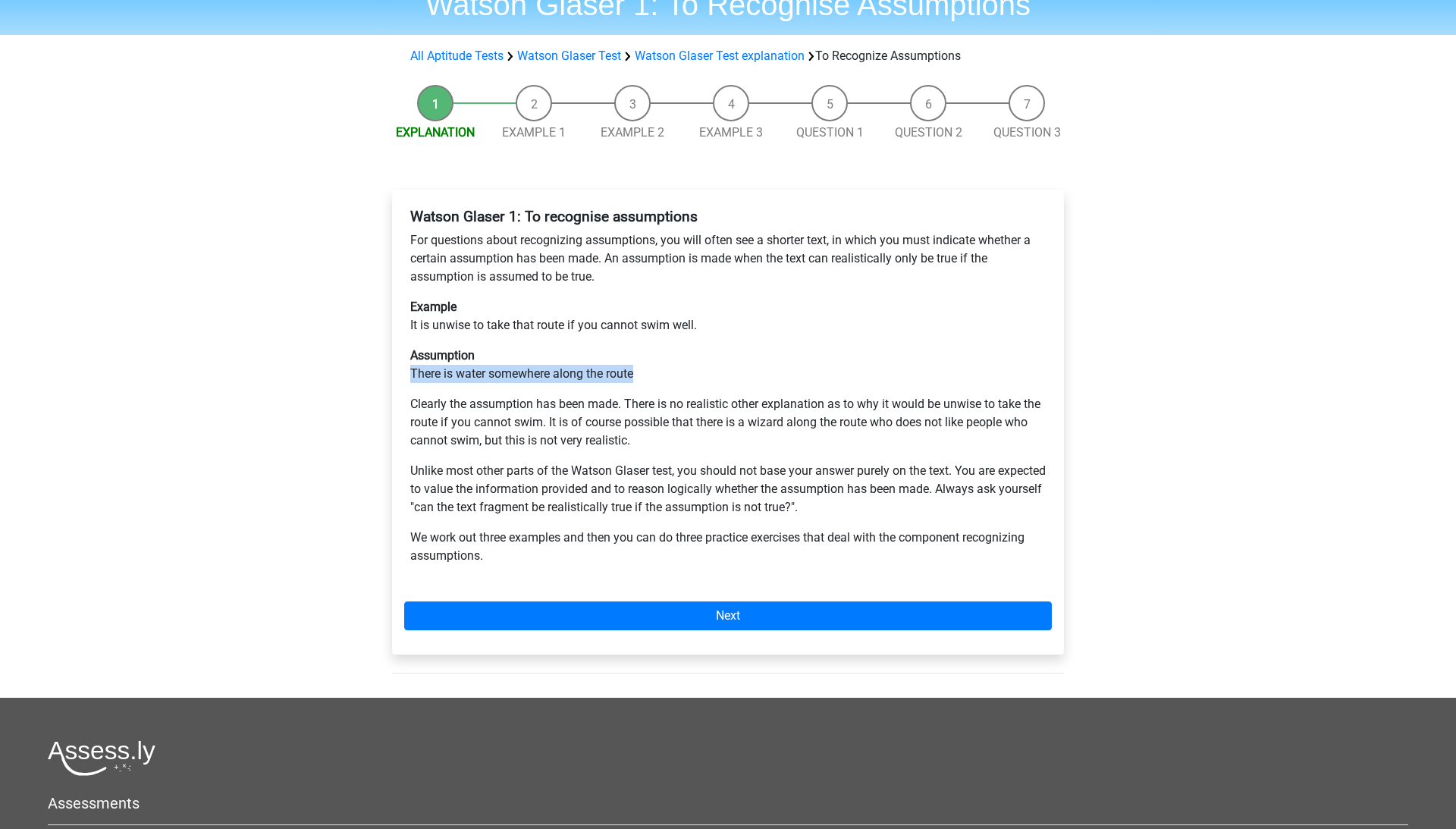 scroll, scrollTop: 74, scrollLeft: 0, axis: vertical 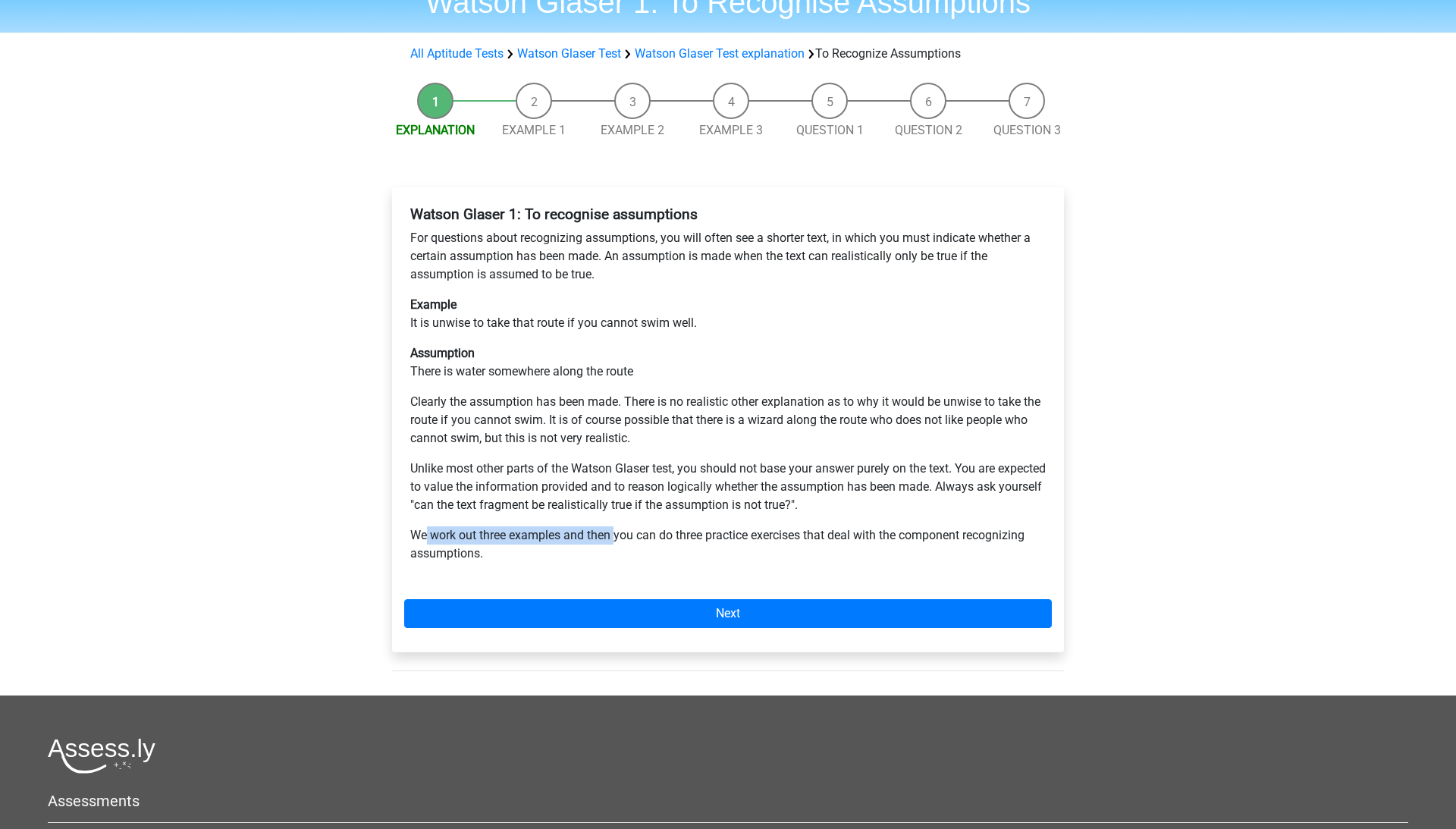 drag, startPoint x: 426, startPoint y: 532, endPoint x: 619, endPoint y: 533, distance: 193.00259 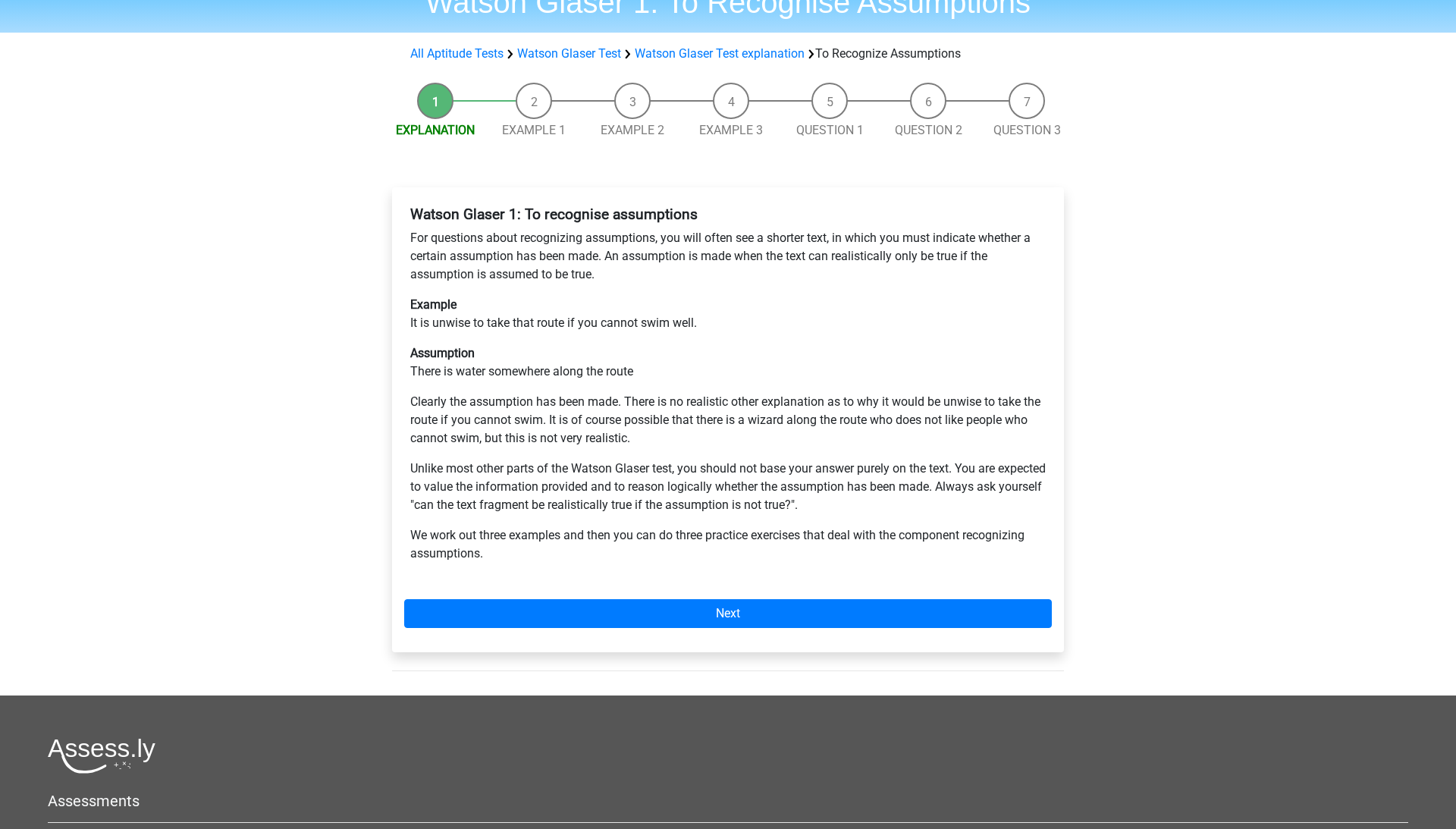 click on "We work out three examples and then you can do three practice exercises that deal with the component recognizing assumptions." at bounding box center (728, 545) 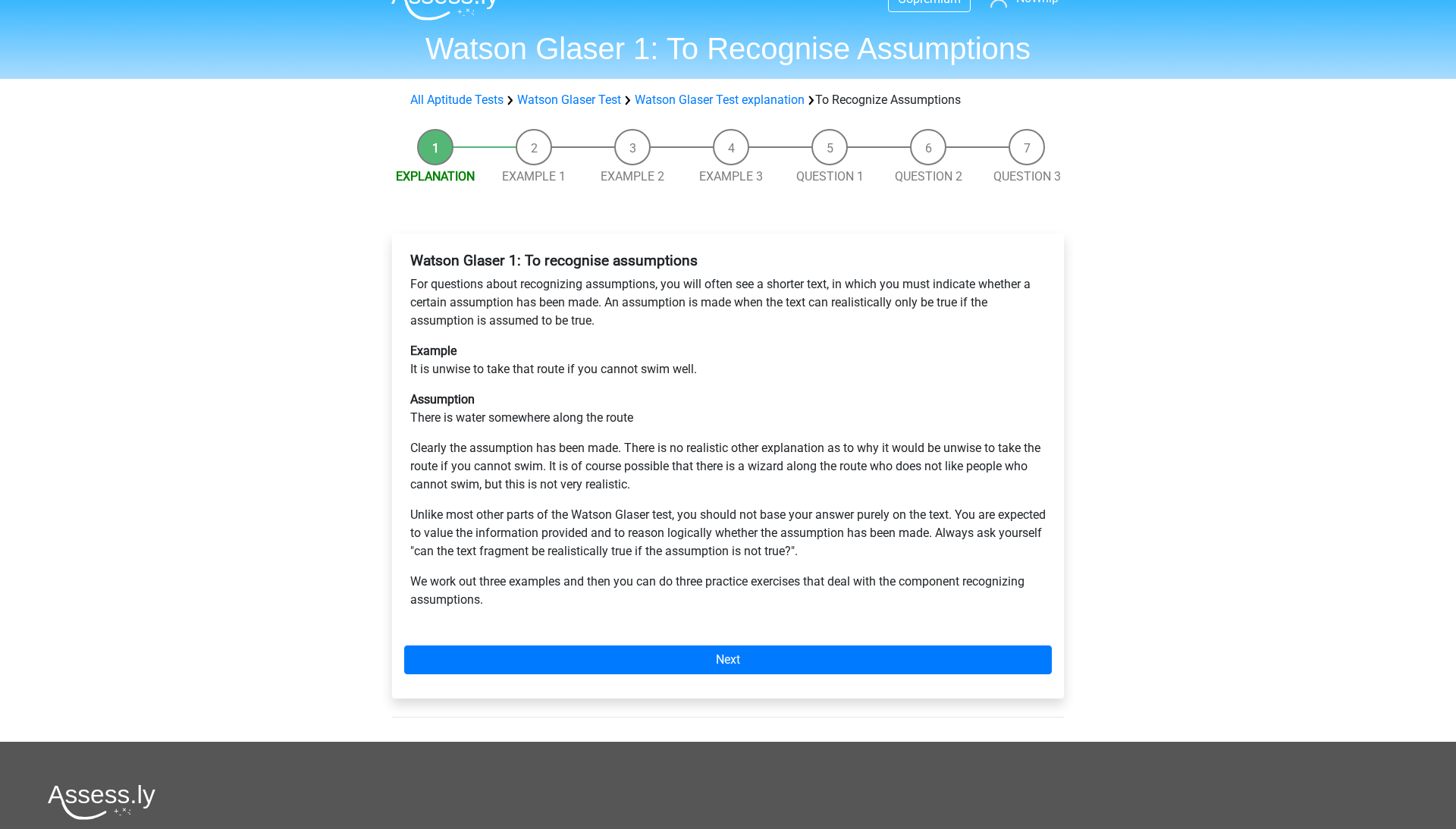 scroll, scrollTop: 21, scrollLeft: 0, axis: vertical 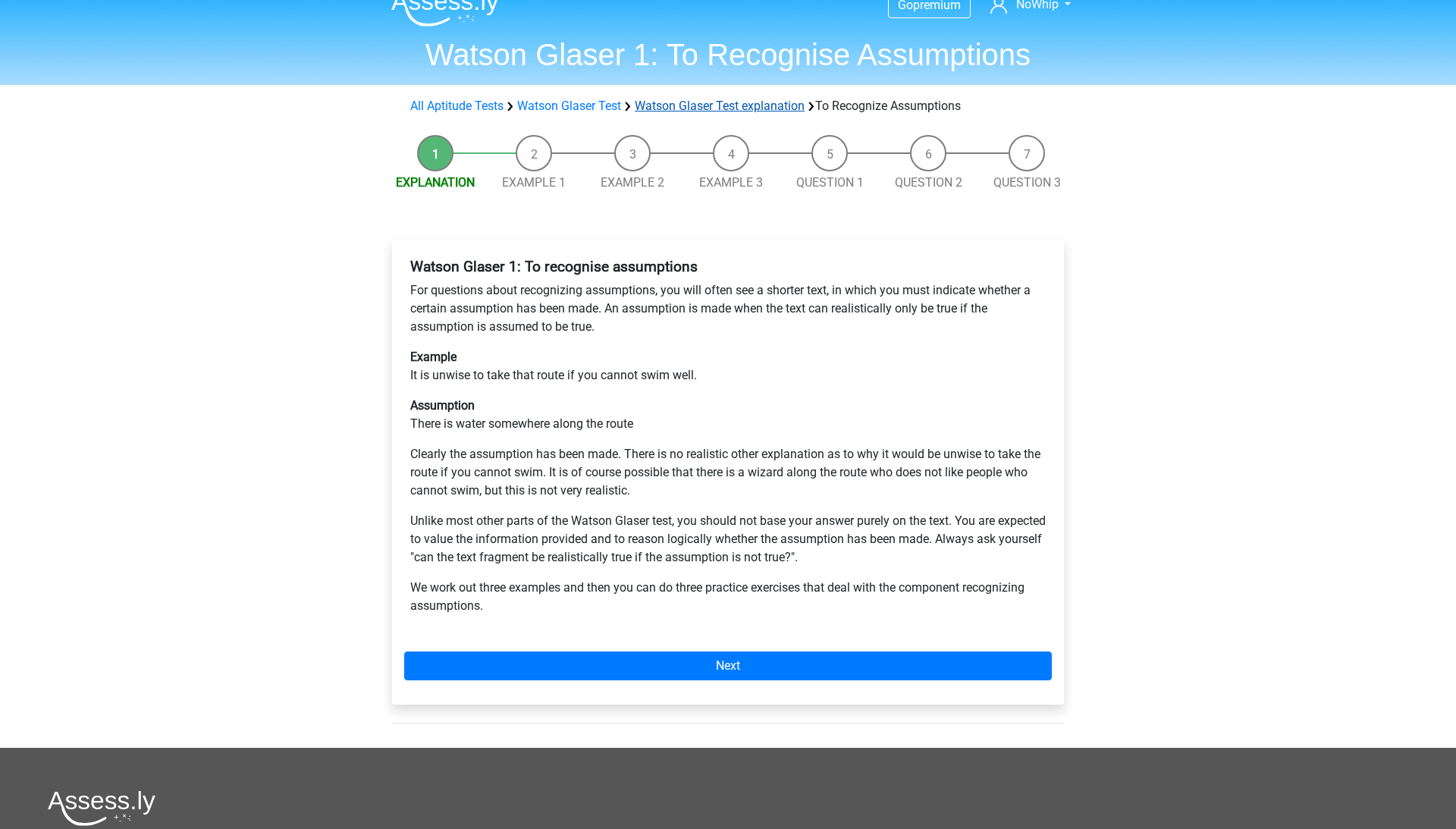 click on "Watson Glaser Test explanation" at bounding box center [720, 105] 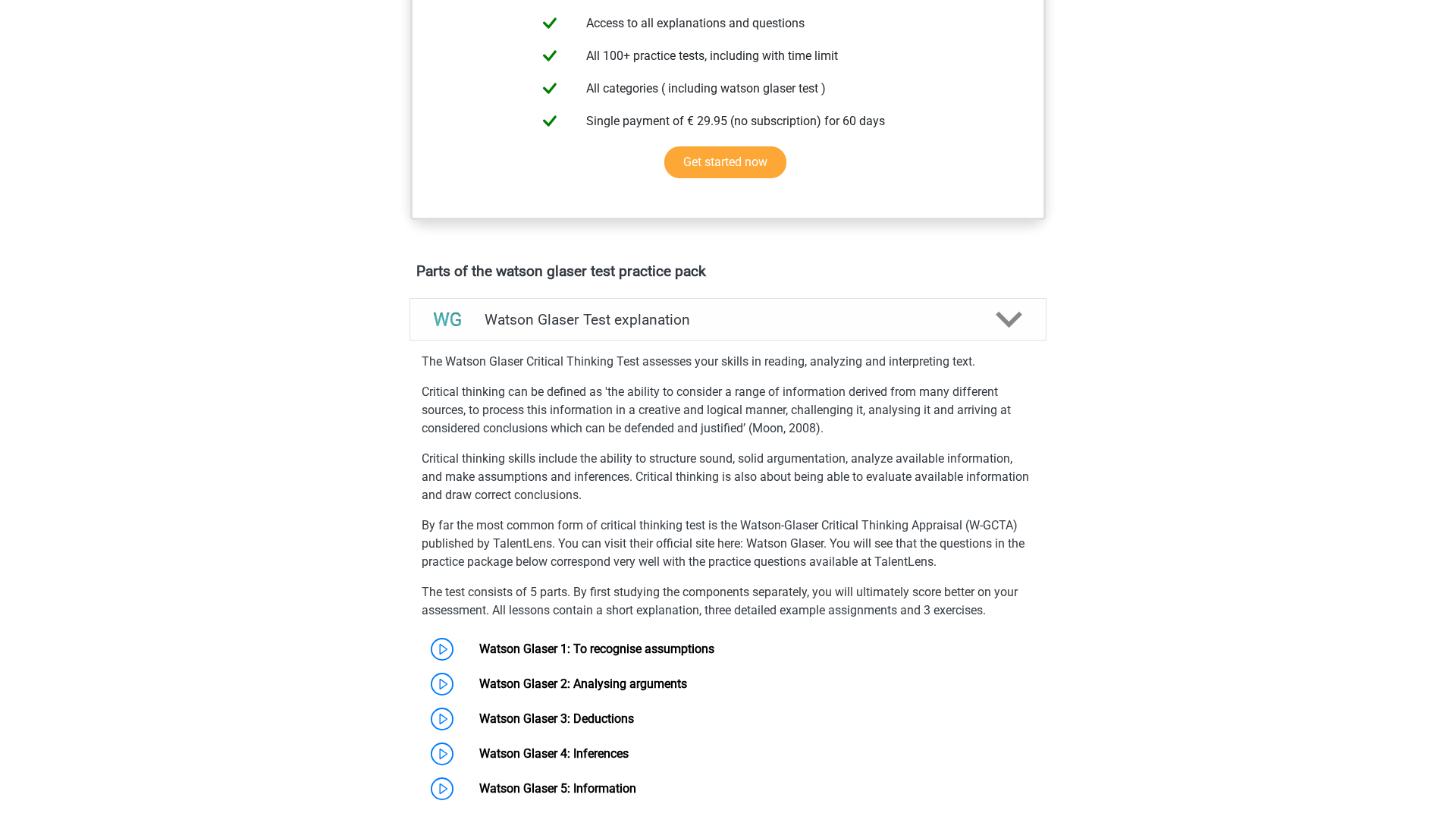 scroll, scrollTop: 596, scrollLeft: 0, axis: vertical 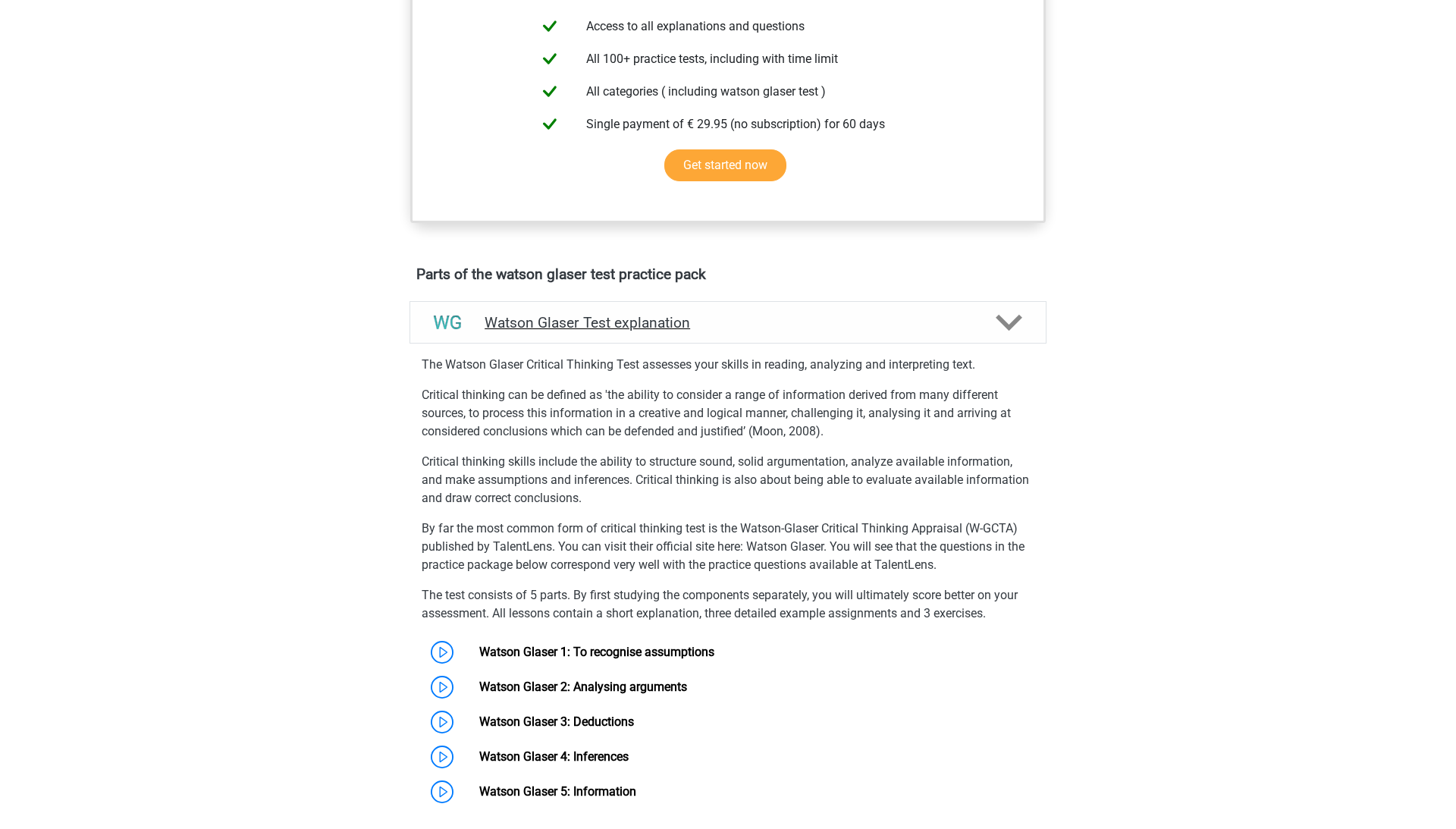 click on "Watson Glaser Test explanation" at bounding box center [728, 322] 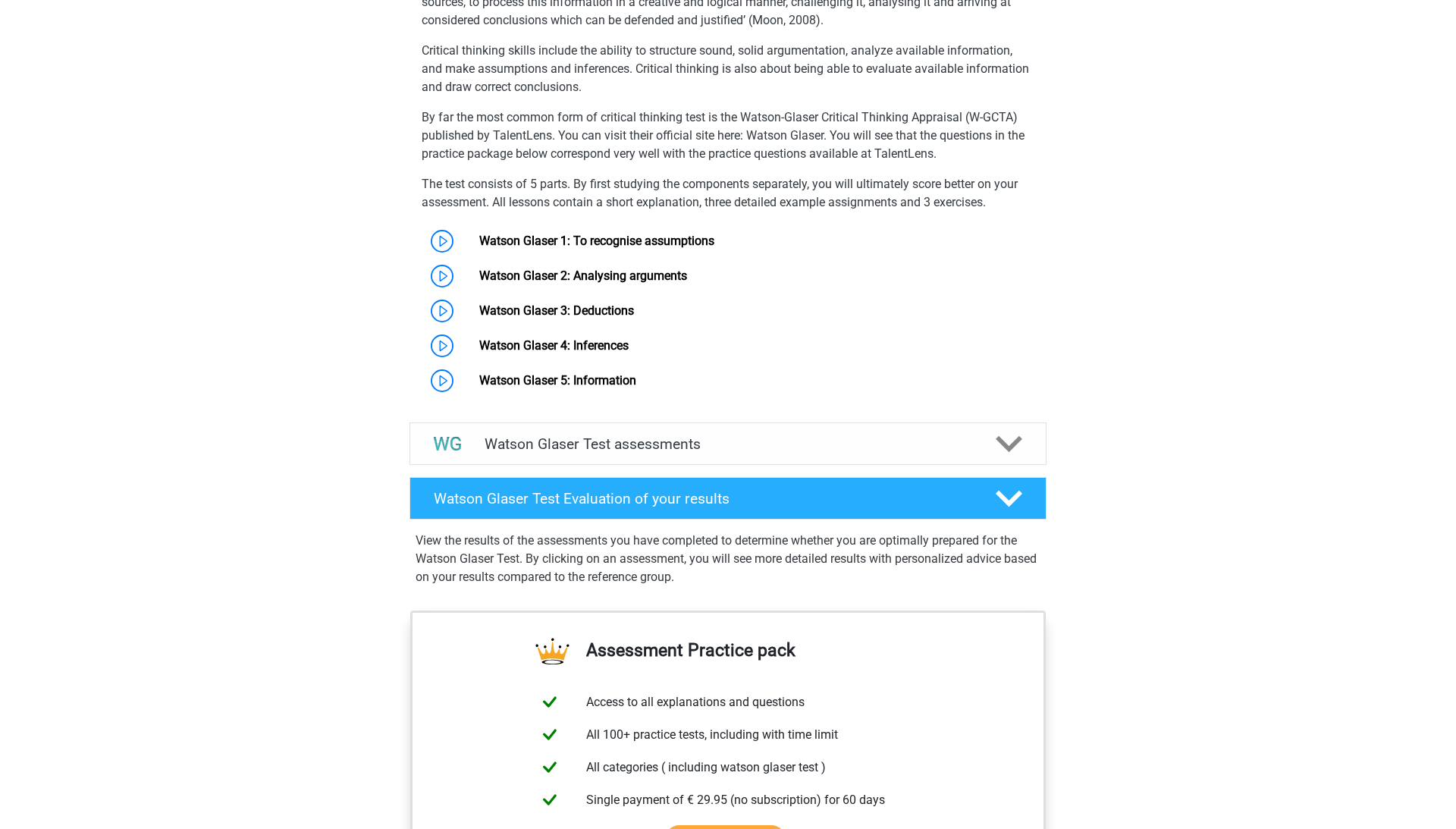 scroll, scrollTop: 1170, scrollLeft: 0, axis: vertical 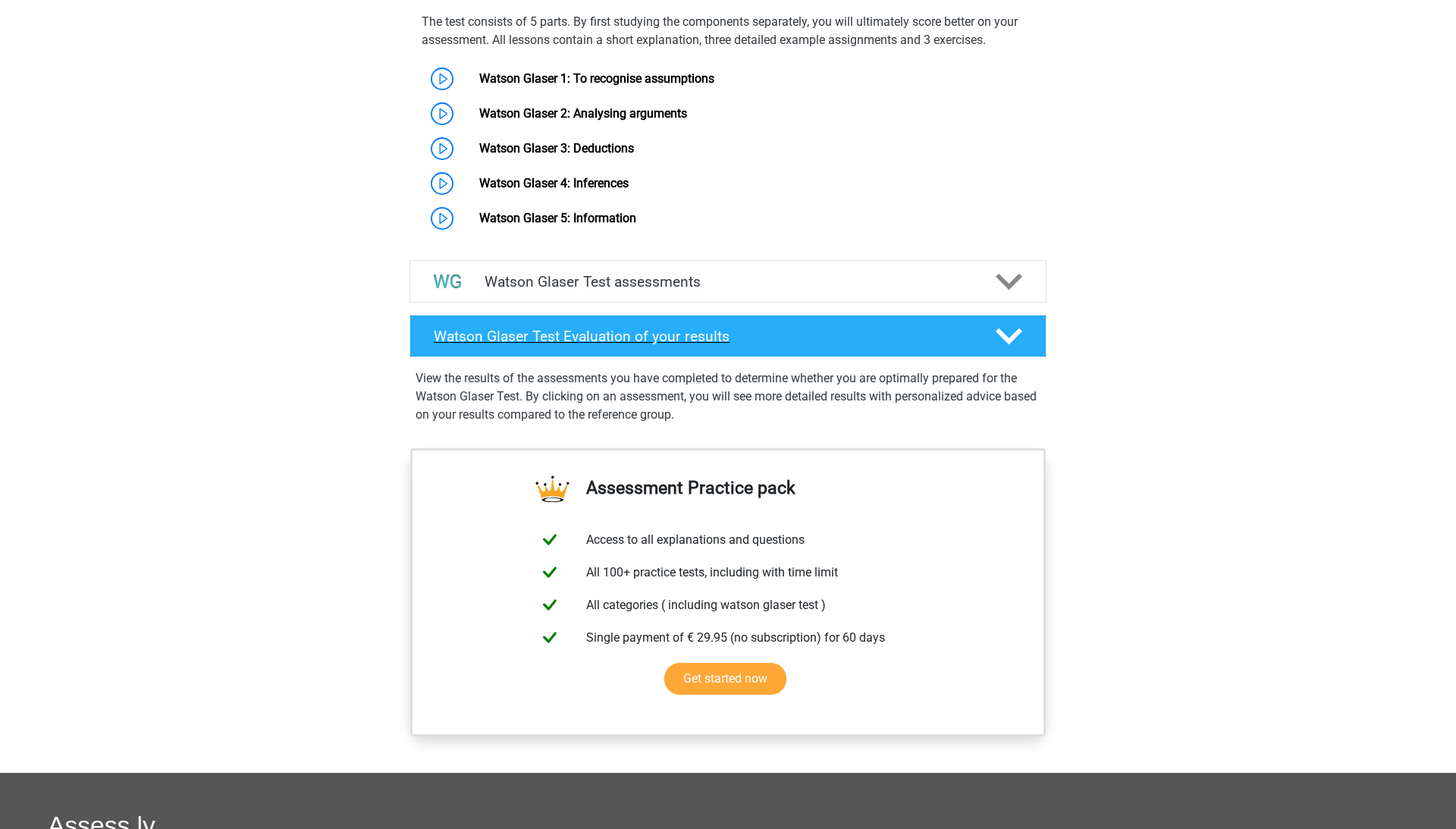 click on "Watson Glaser Test
Evaluation of your results" at bounding box center (728, 336) 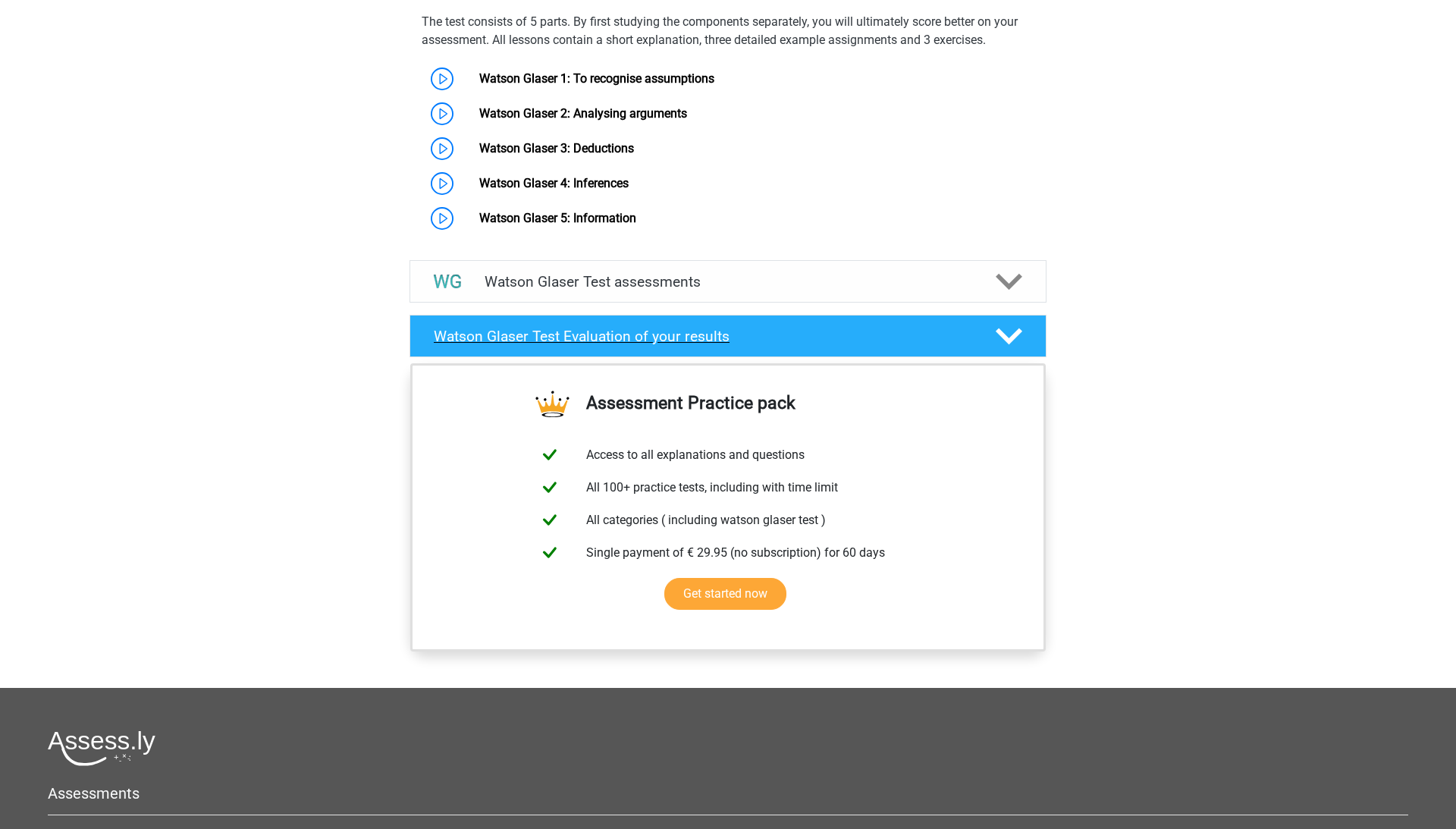click on "Watson Glaser Test
Evaluation of your results" at bounding box center [728, 336] 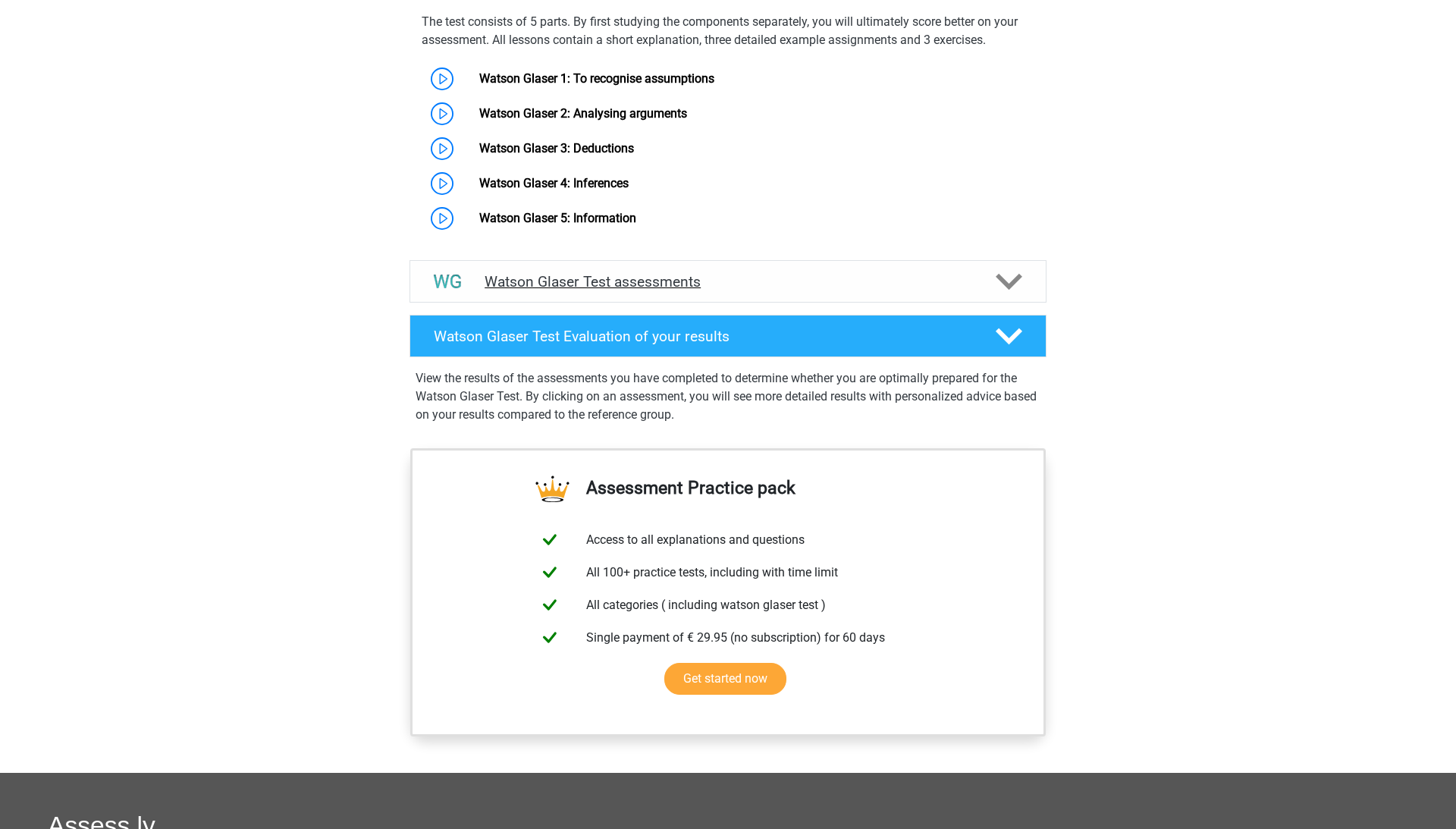 click on "Watson Glaser Test assessments" at bounding box center (728, 281) 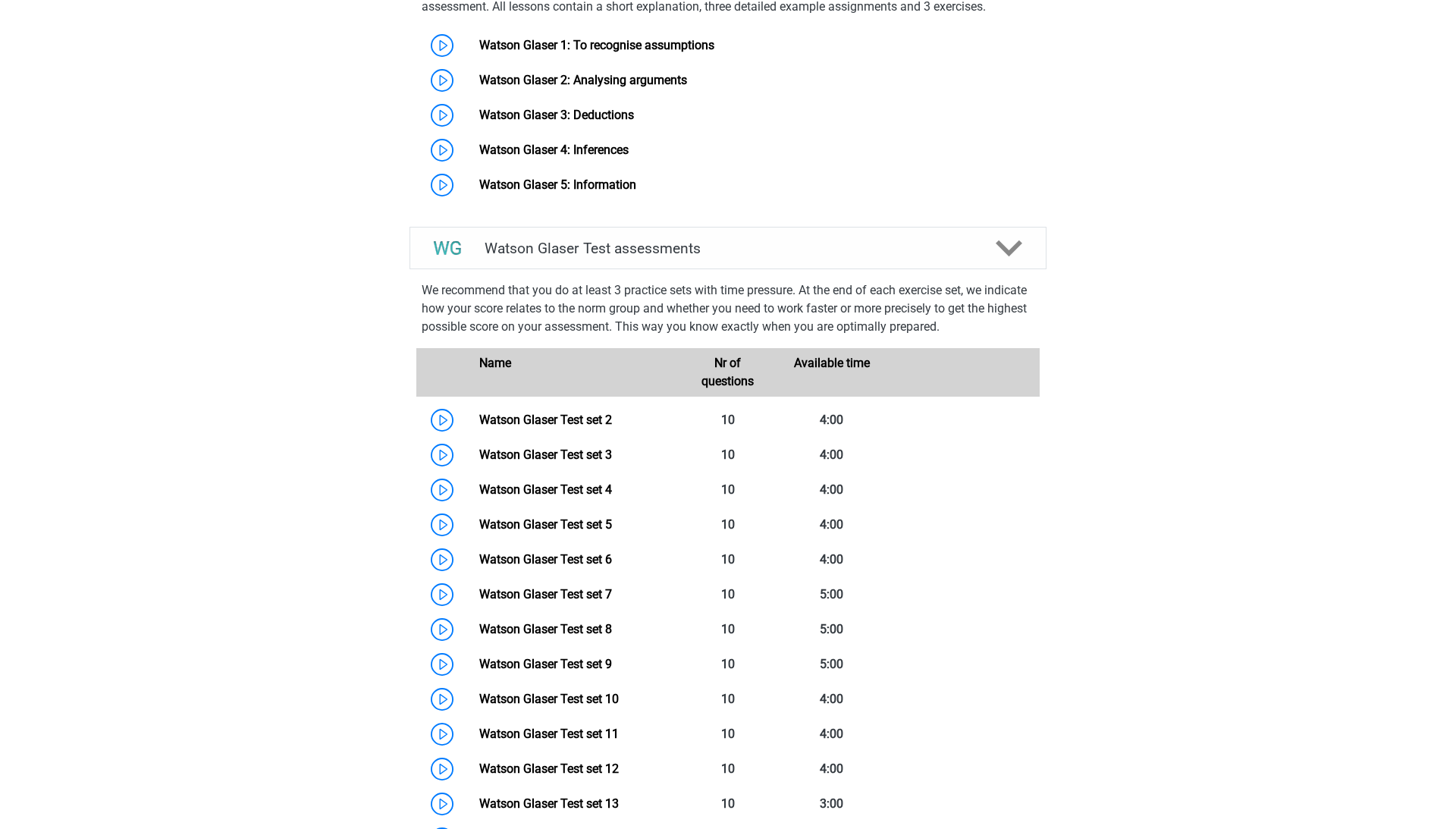 scroll, scrollTop: 1199, scrollLeft: 0, axis: vertical 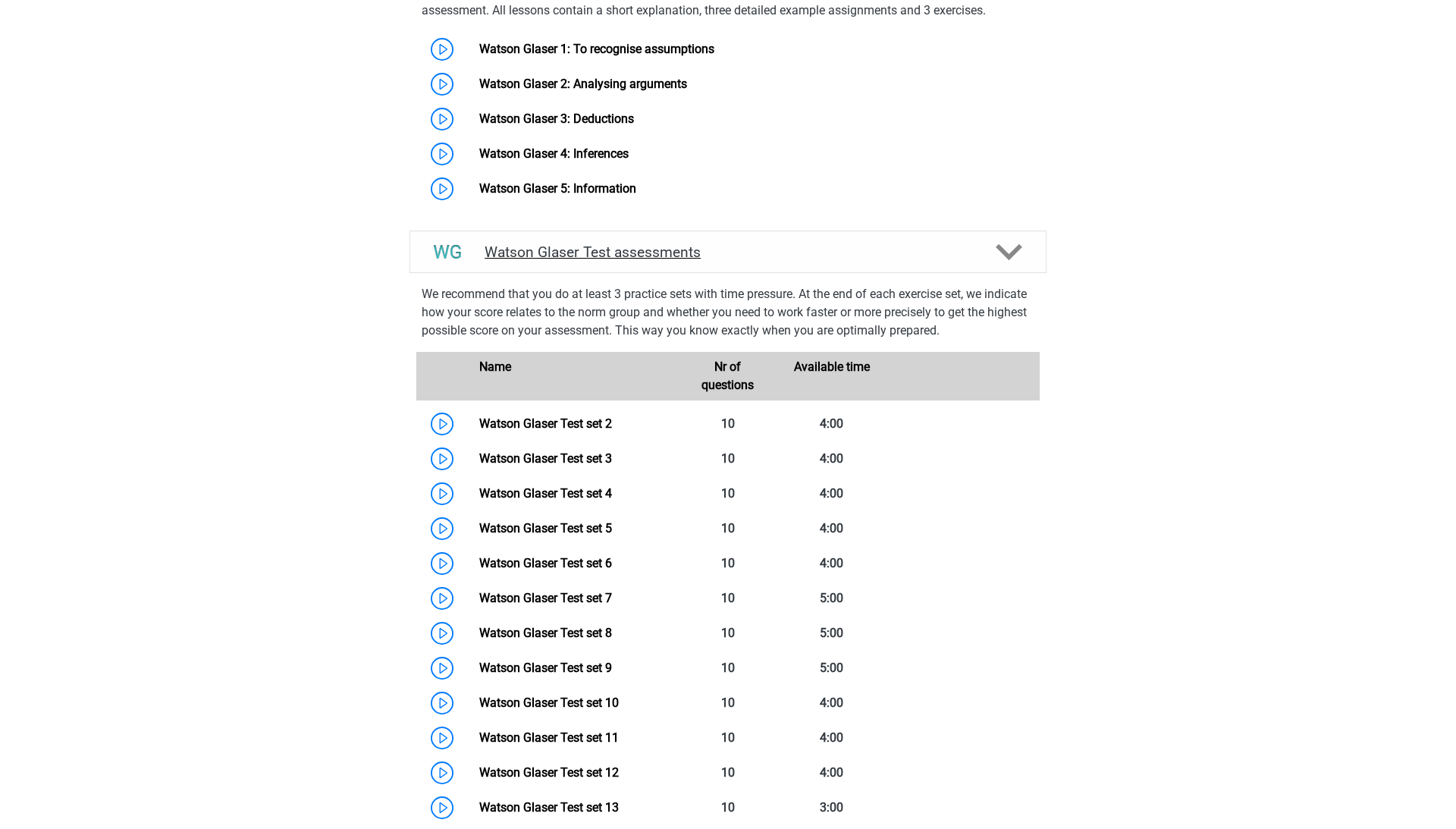 click on "Watson Glaser Test assessments" at bounding box center [728, 252] 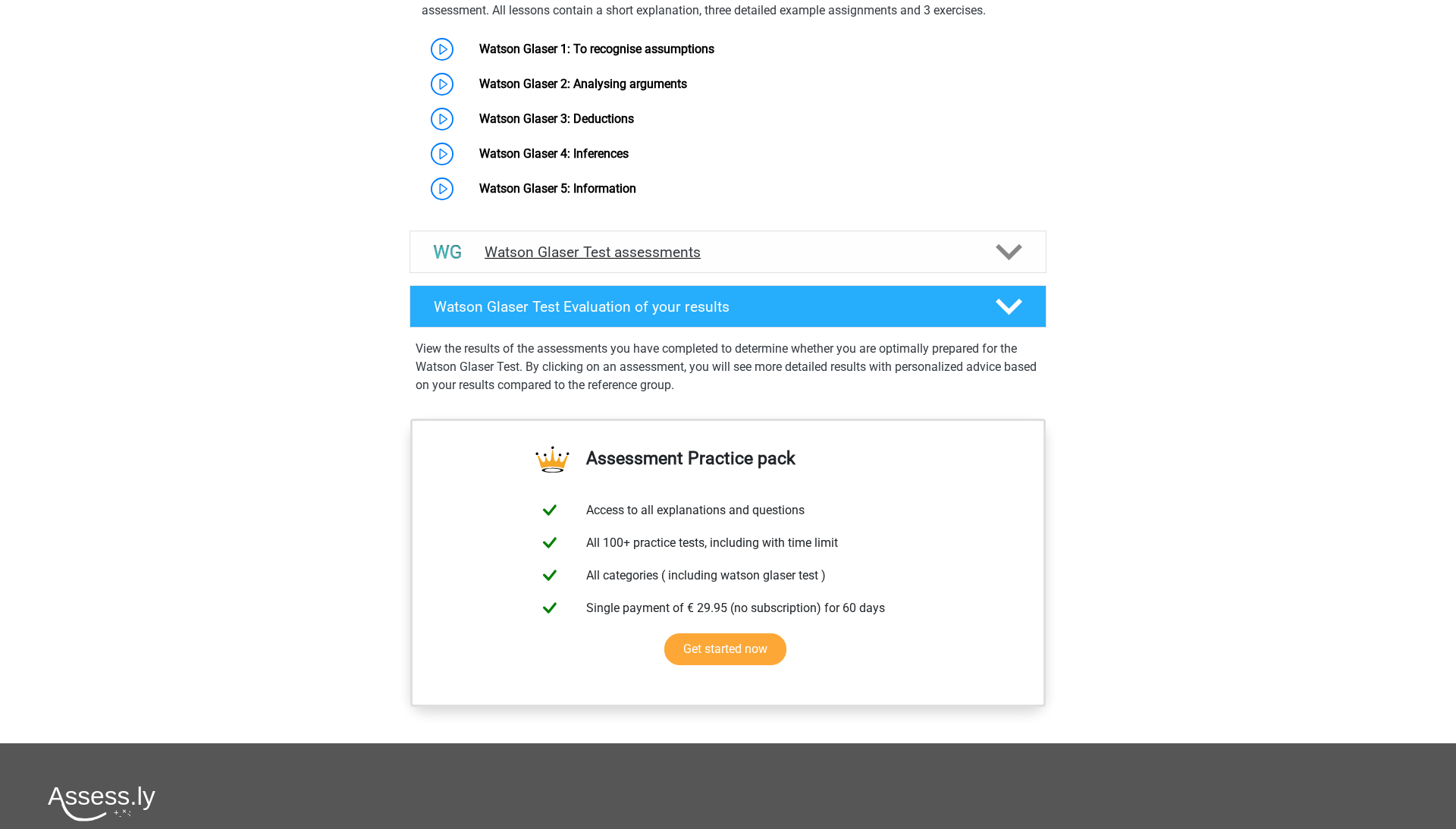 click on "Watson Glaser Test assessments" at bounding box center (728, 252) 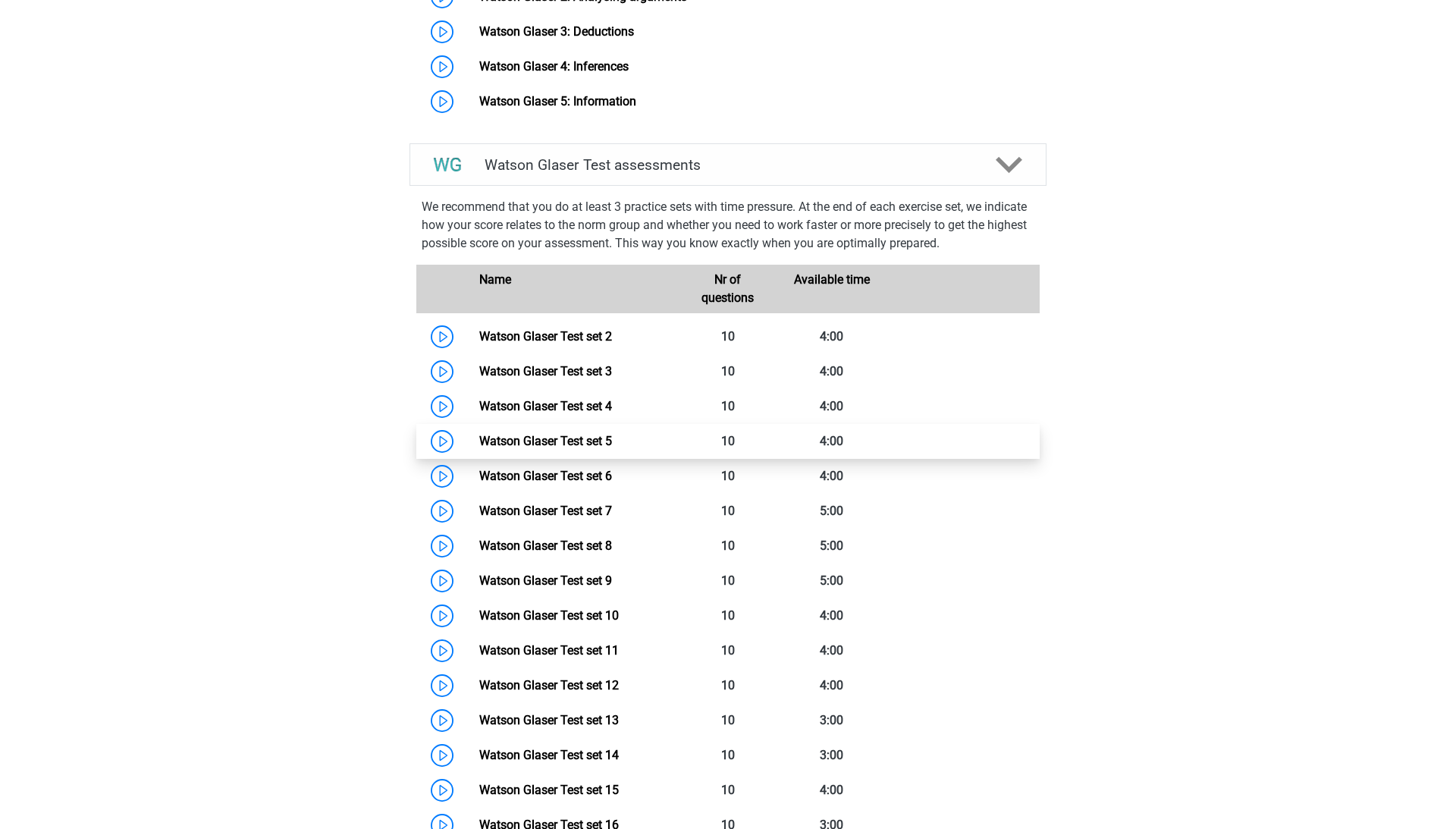scroll, scrollTop: 1208, scrollLeft: 0, axis: vertical 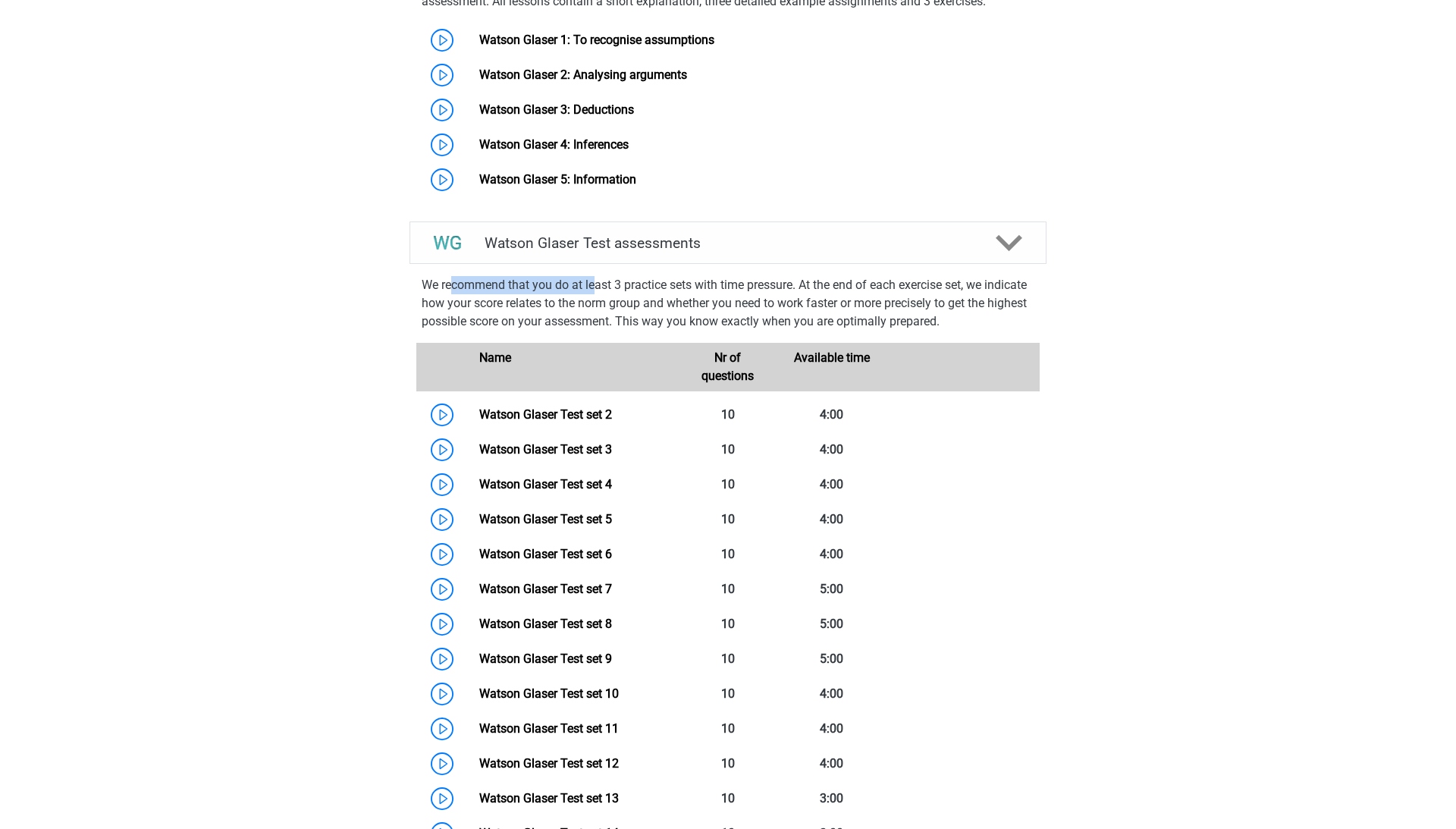 drag, startPoint x: 450, startPoint y: 299, endPoint x: 598, endPoint y: 299, distance: 148 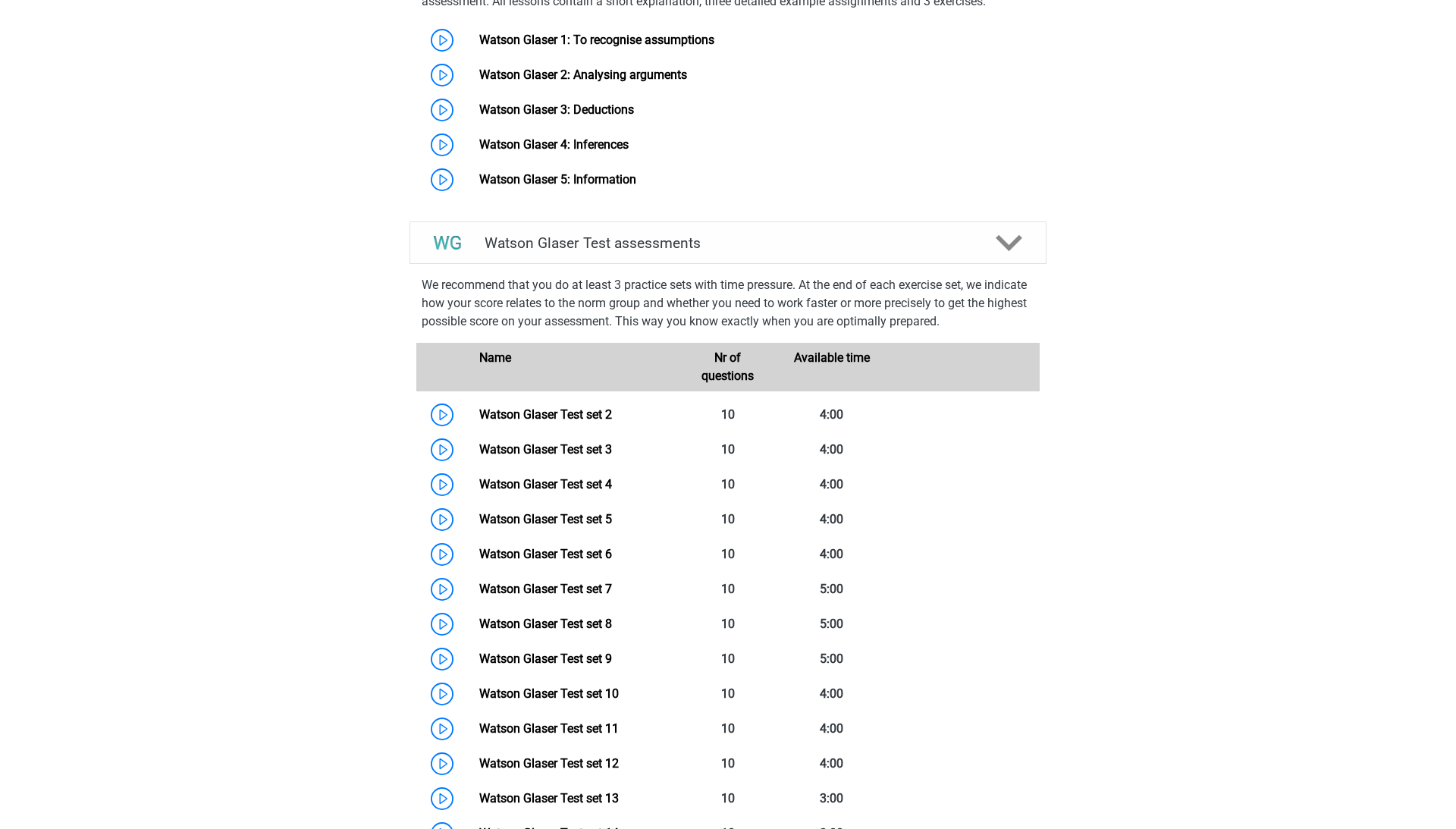 click on "We recommend that you do at least 3 practice sets with time pressure. At the end of each exercise set, we indicate how your score relates to the norm group and whether you need to work faster or more precisely to get the highest possible score on your assessment. This way you know exactly when you are optimally prepared." at bounding box center [728, 303] 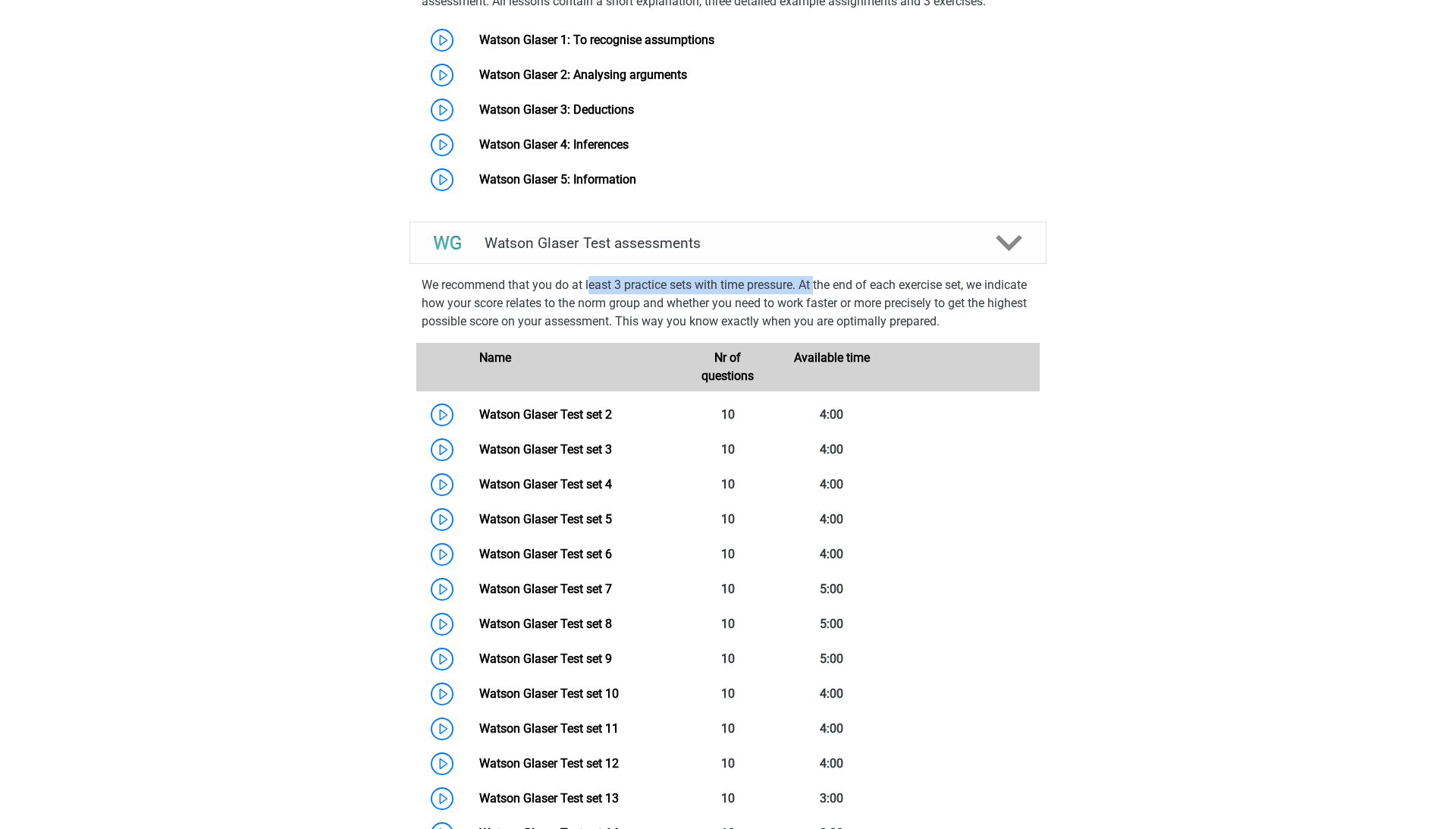 drag, startPoint x: 589, startPoint y: 303, endPoint x: 817, endPoint y: 302, distance: 228.00219 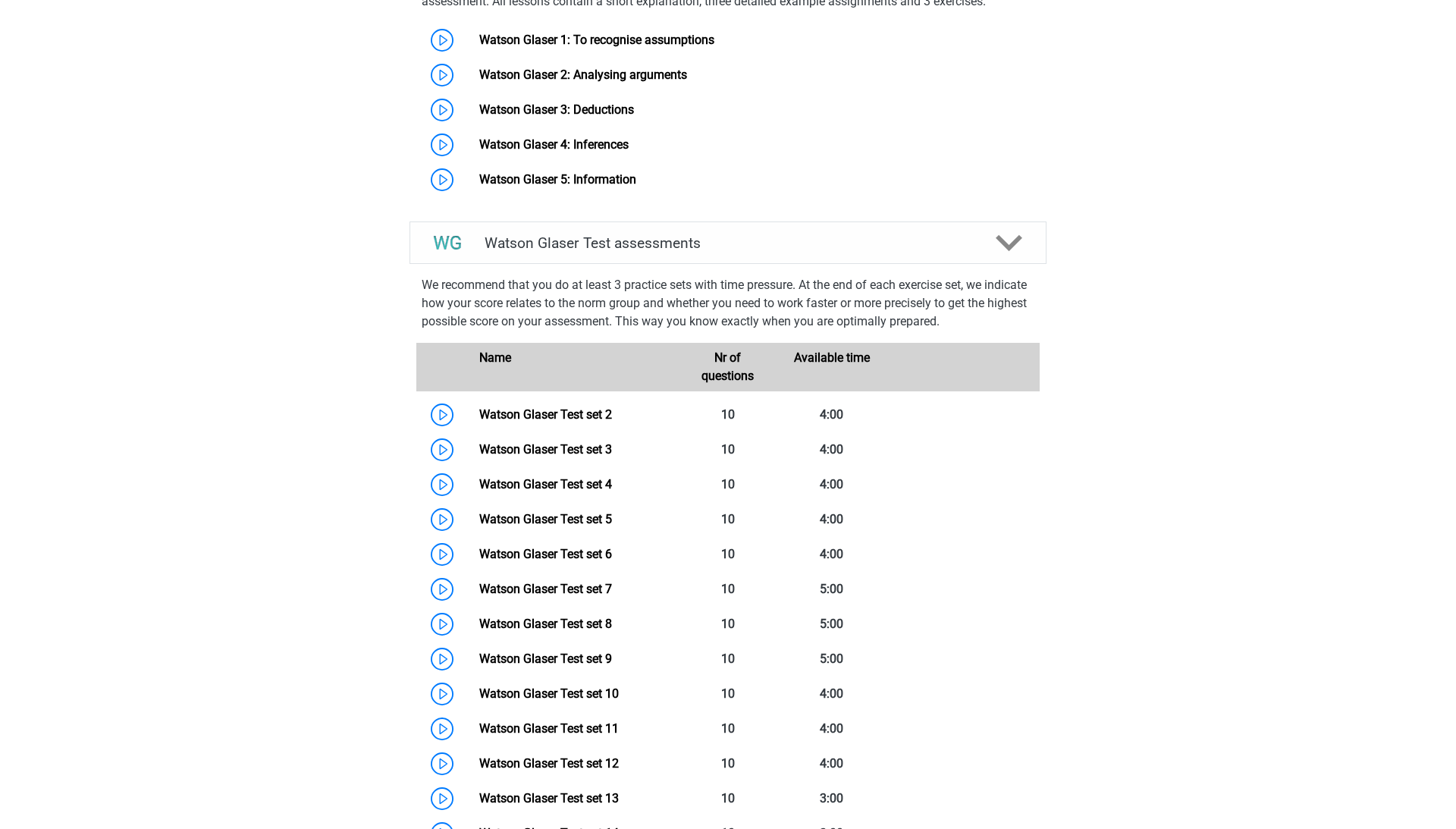 click on "We recommend that you do at least 3 practice sets with time pressure. At the end of each exercise set, we indicate how your score relates to the norm group and whether you need to work faster or more precisely to get the highest possible score on your assessment. This way you know exactly when you are optimally prepared." at bounding box center [728, 303] 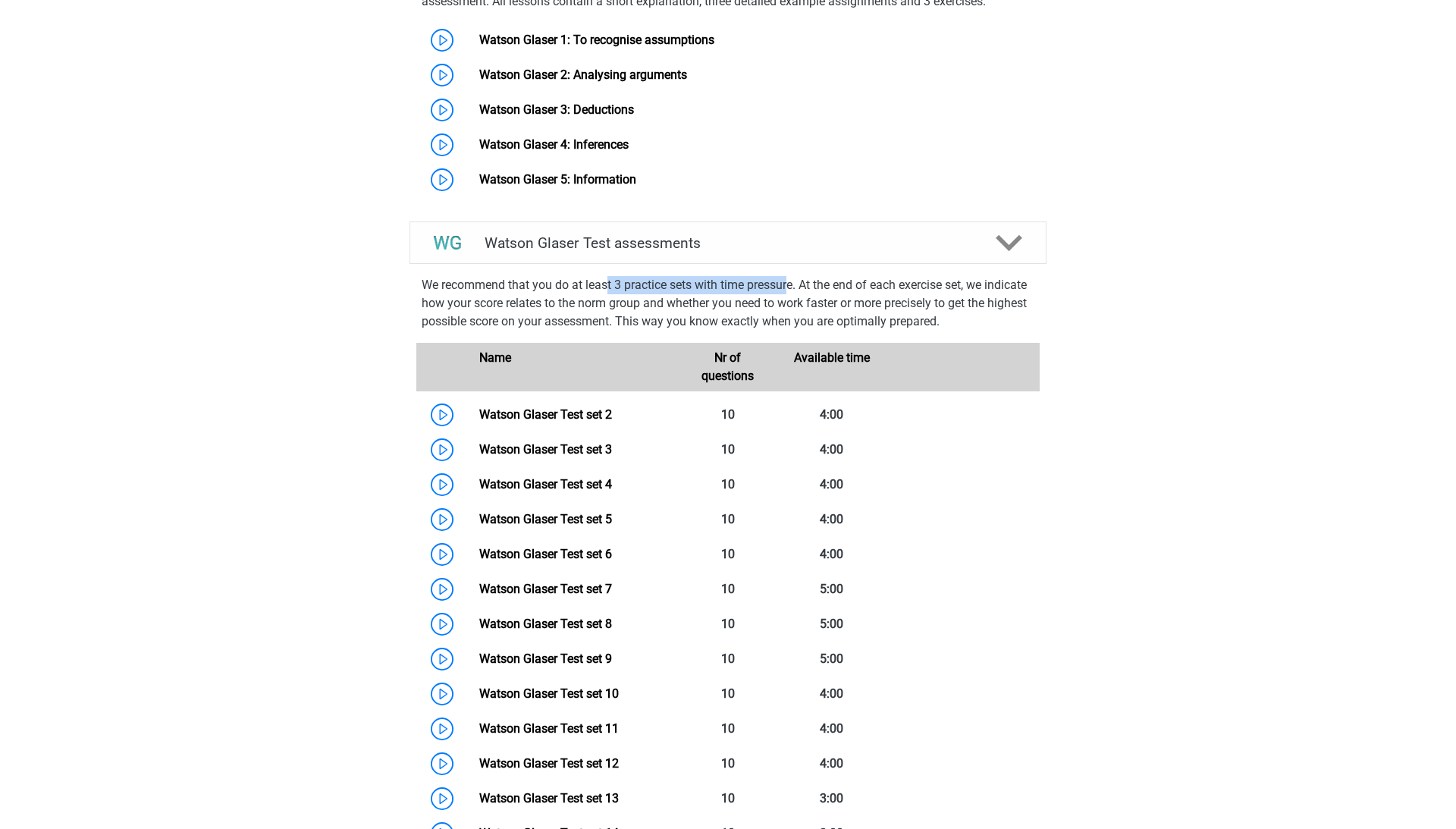 drag, startPoint x: 610, startPoint y: 303, endPoint x: 795, endPoint y: 302, distance: 185.0027 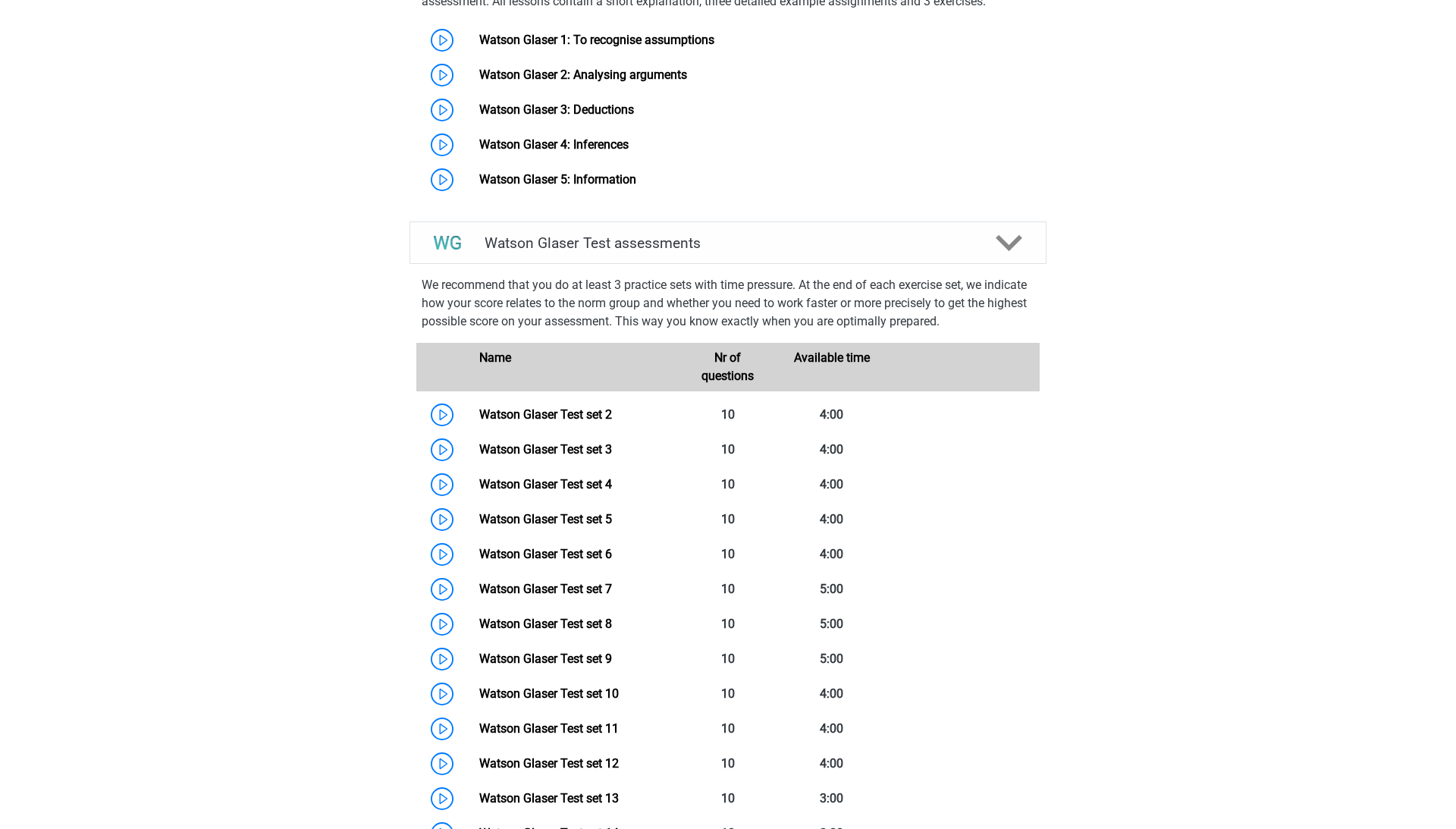 click on "We recommend that you do at least 3 practice sets with time pressure. At the end of each exercise set, we indicate how your score relates to the norm group and whether you need to work faster or more precisely to get the highest possible score on your assessment. This way you know exactly when you are optimally prepared." at bounding box center (728, 303) 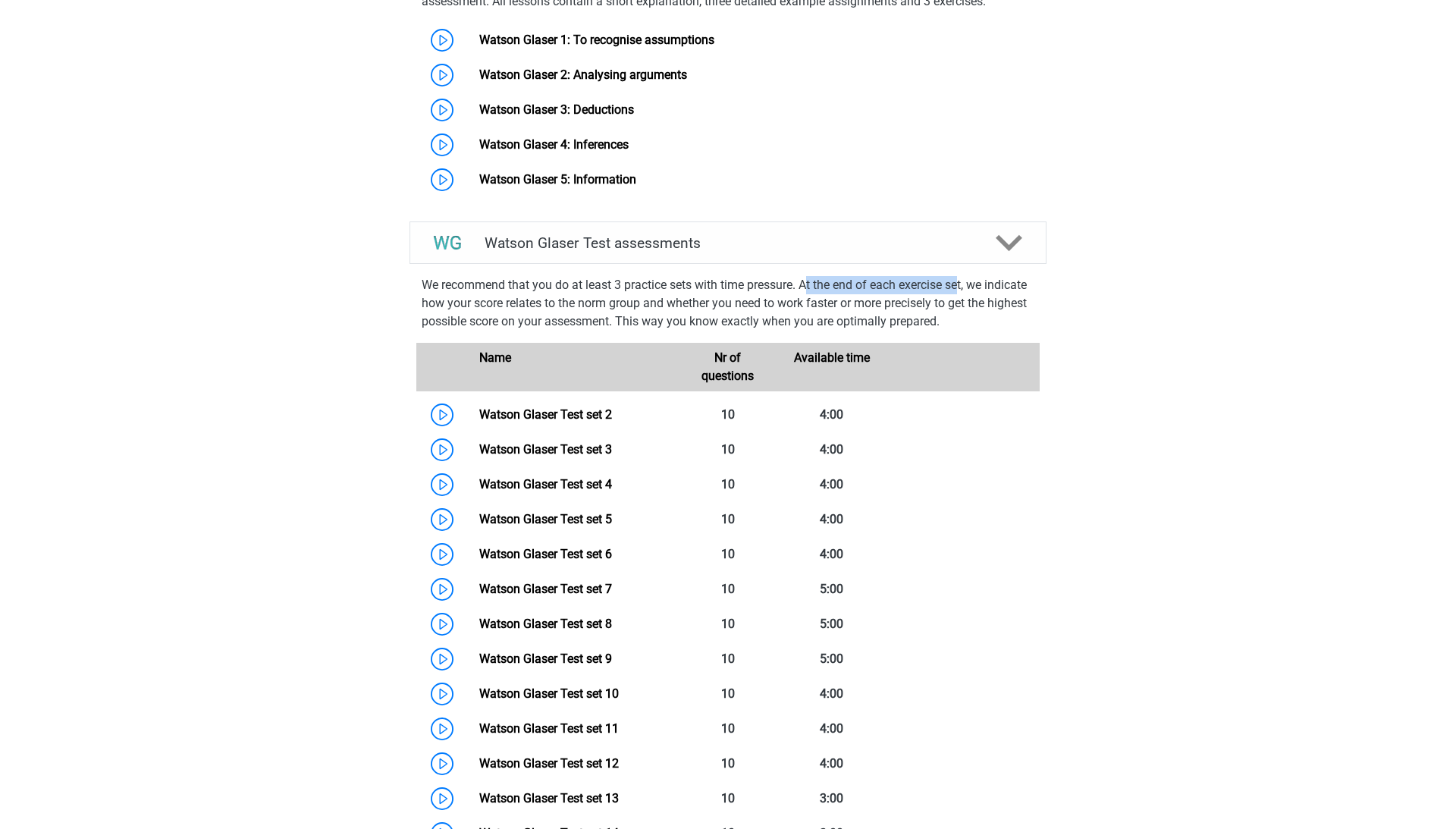 drag, startPoint x: 810, startPoint y: 302, endPoint x: 965, endPoint y: 301, distance: 155.00323 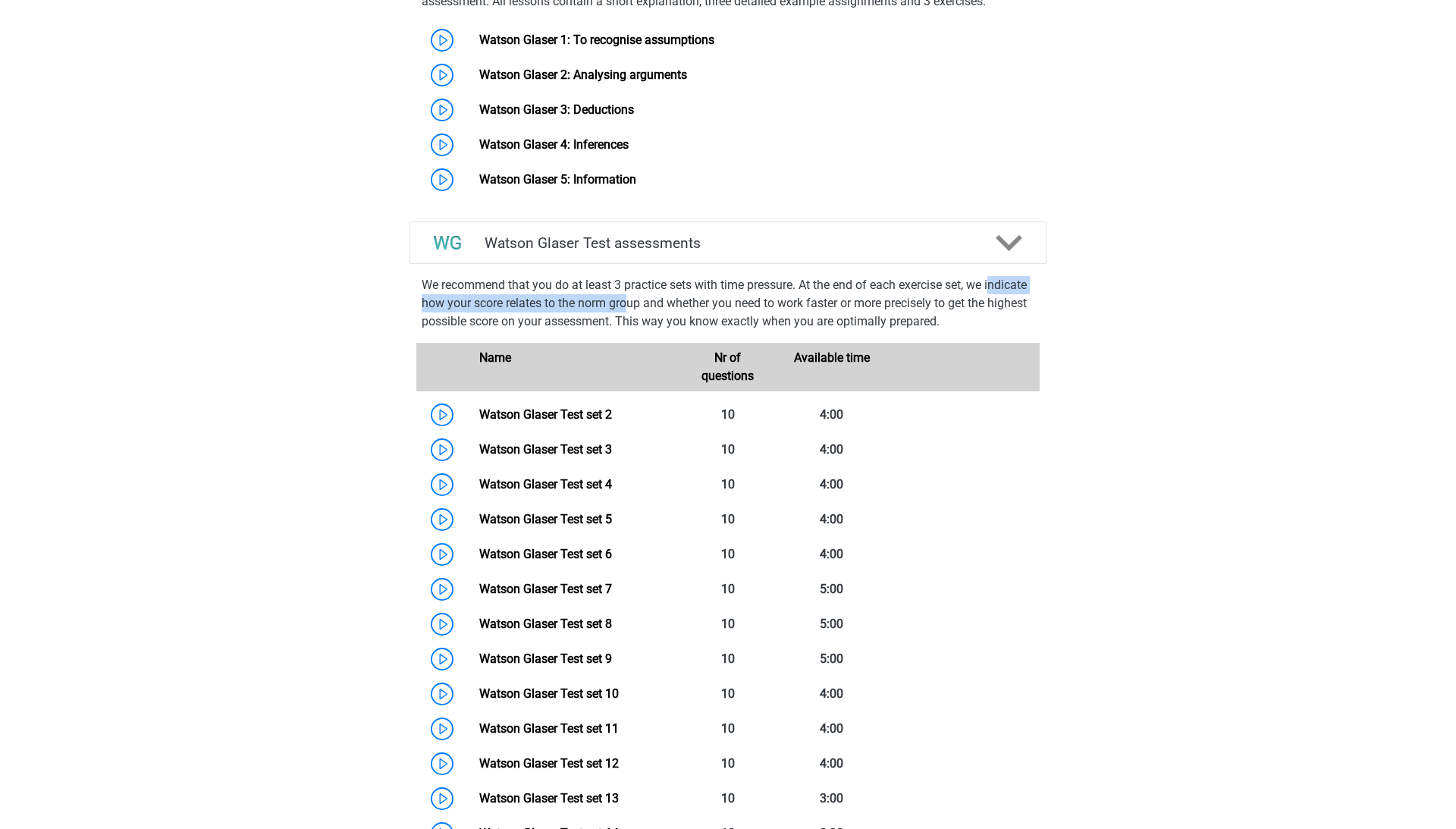 drag, startPoint x: 428, startPoint y: 317, endPoint x: 678, endPoint y: 317, distance: 250 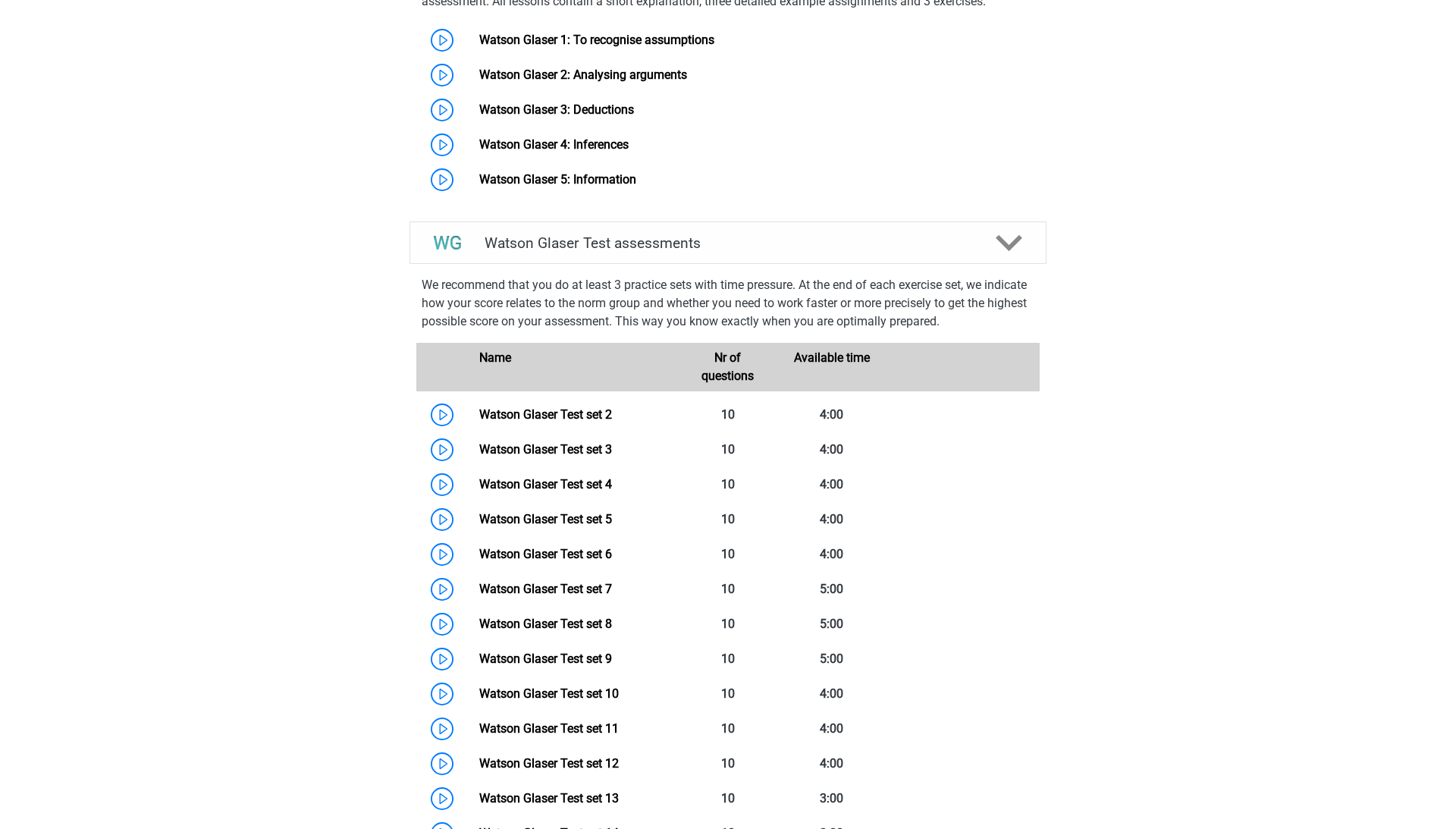 click on "We recommend that you do at least 3 practice sets with time pressure. At the end of each exercise set, we indicate how your score relates to the norm group and whether you need to work faster or more precisely to get the highest possible score on your assessment. This way you know exactly when you are optimally prepared." at bounding box center [728, 303] 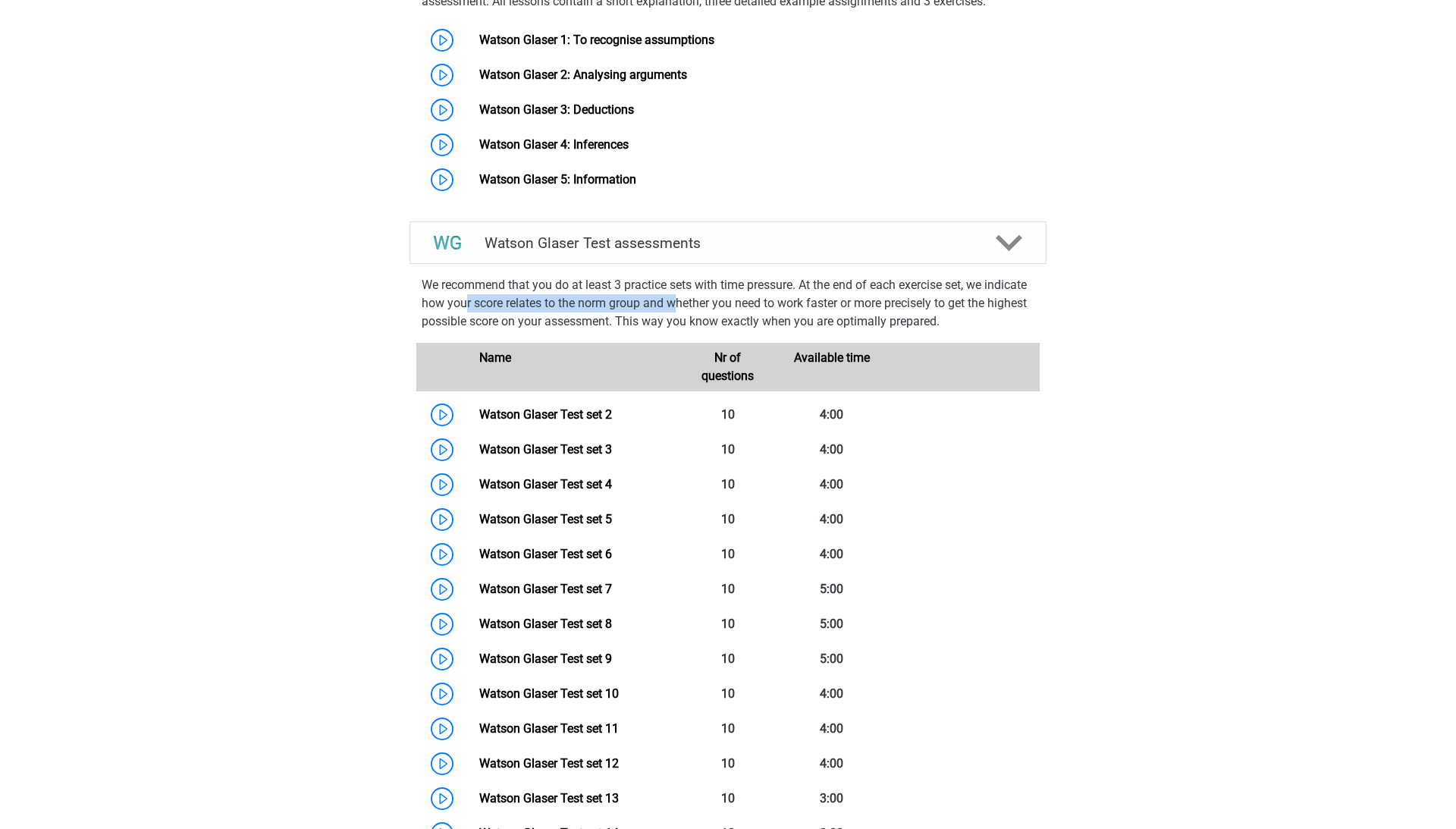 drag, startPoint x: 510, startPoint y: 322, endPoint x: 728, endPoint y: 323, distance: 218.00229 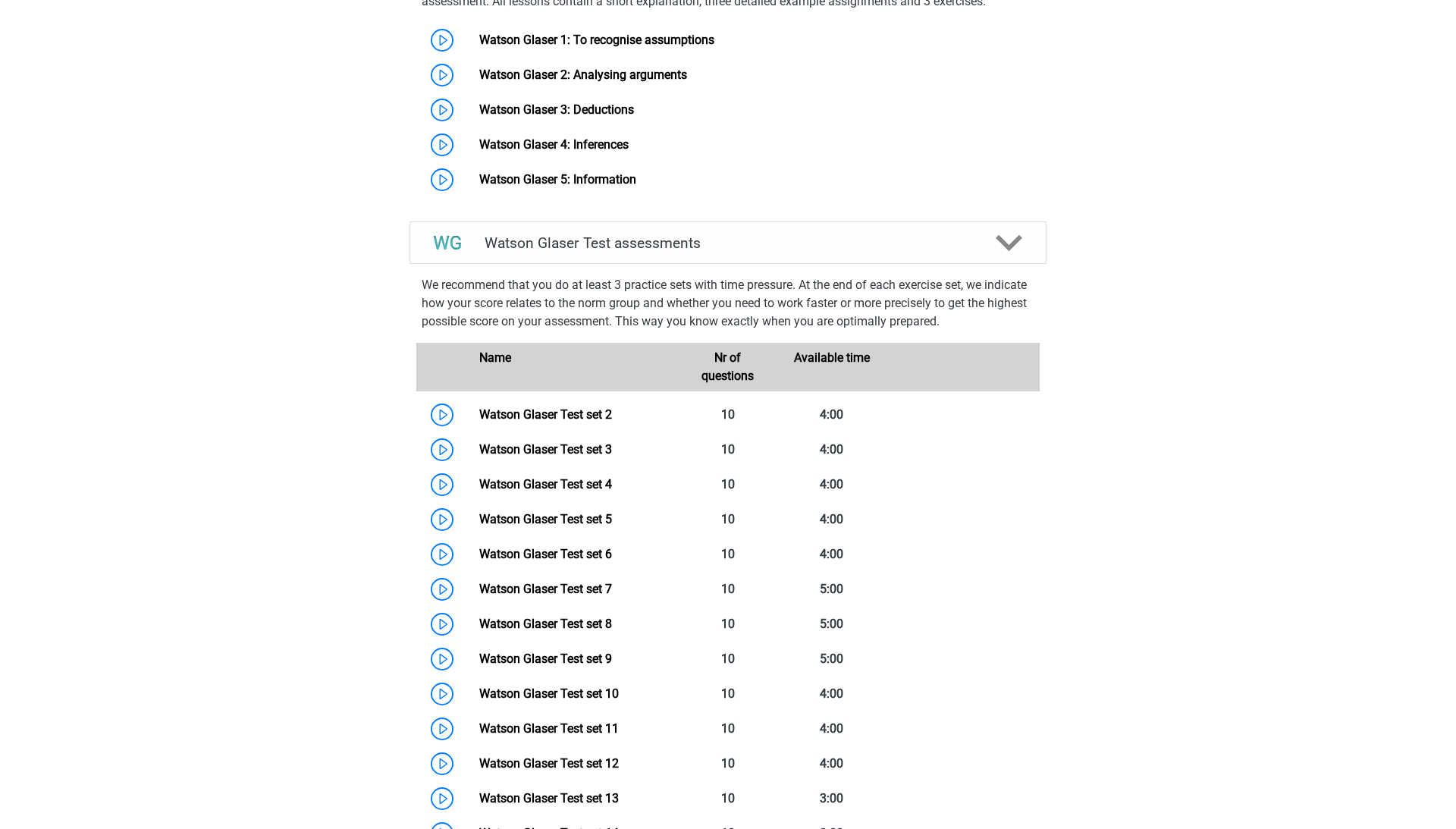 click on "We recommend that you do at least 3 practice sets with time pressure. At the end of each exercise set, we indicate how your score relates to the norm group and whether you need to work faster or more precisely to get the highest possible score on your assessment. This way you know exactly when you are optimally prepared." at bounding box center [728, 303] 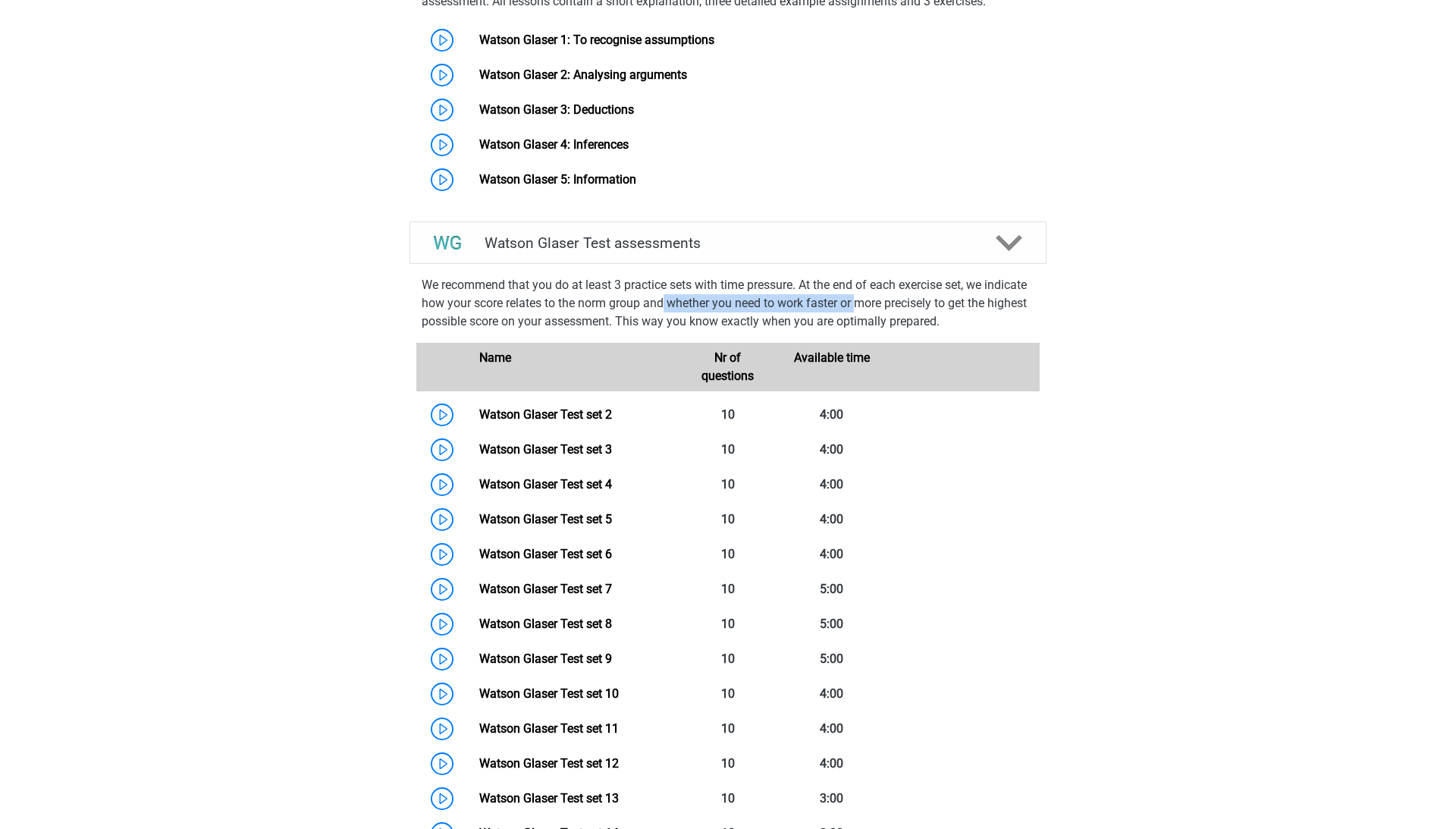 drag, startPoint x: 711, startPoint y: 320, endPoint x: 907, endPoint y: 320, distance: 196 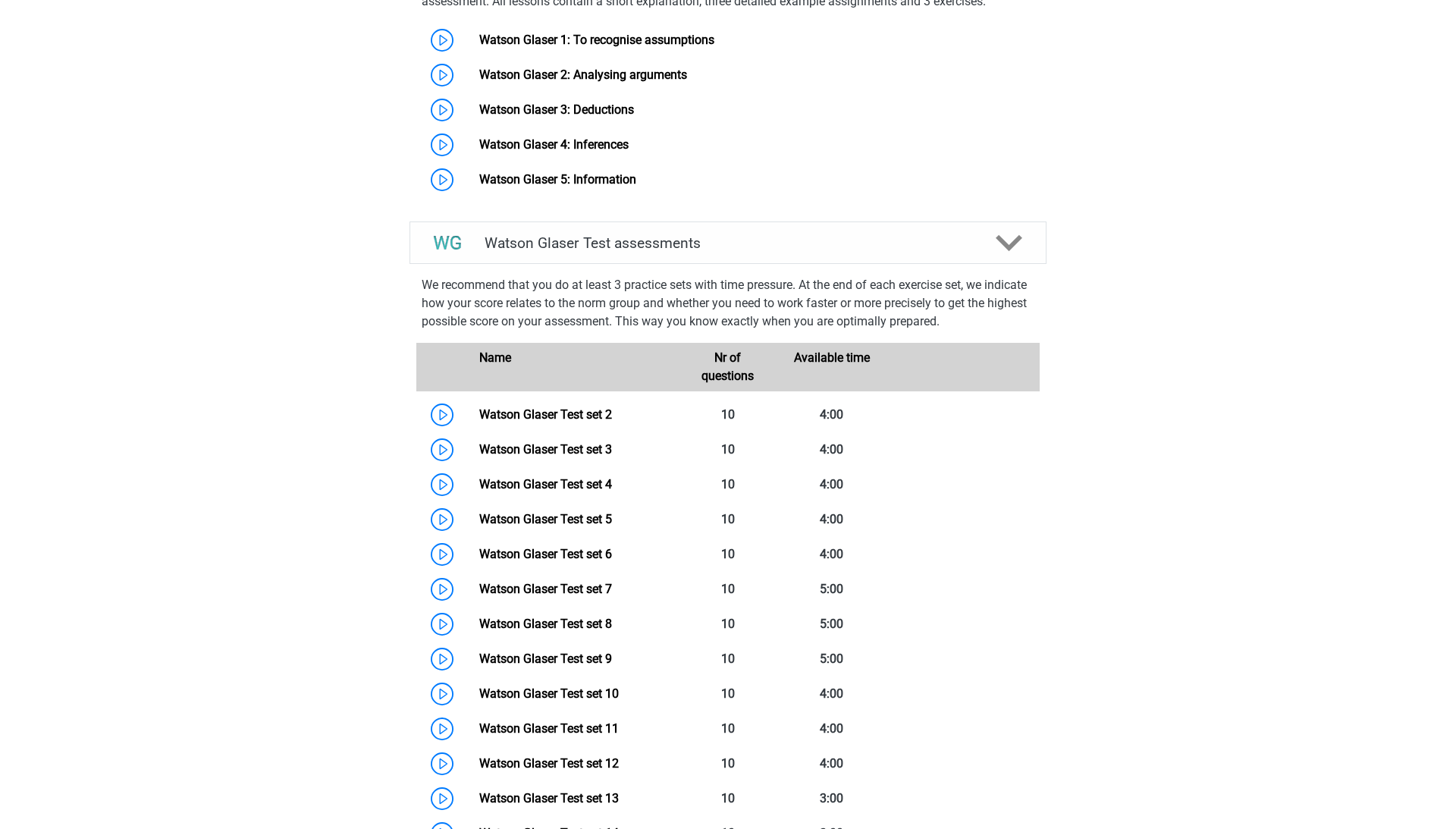 click on "We recommend that you do at least 3 practice sets with time pressure. At the end of each exercise set, we indicate how your score relates to the norm group and whether you need to work faster or more precisely to get the highest possible score on your assessment. This way you know exactly when you are optimally prepared." at bounding box center (728, 303) 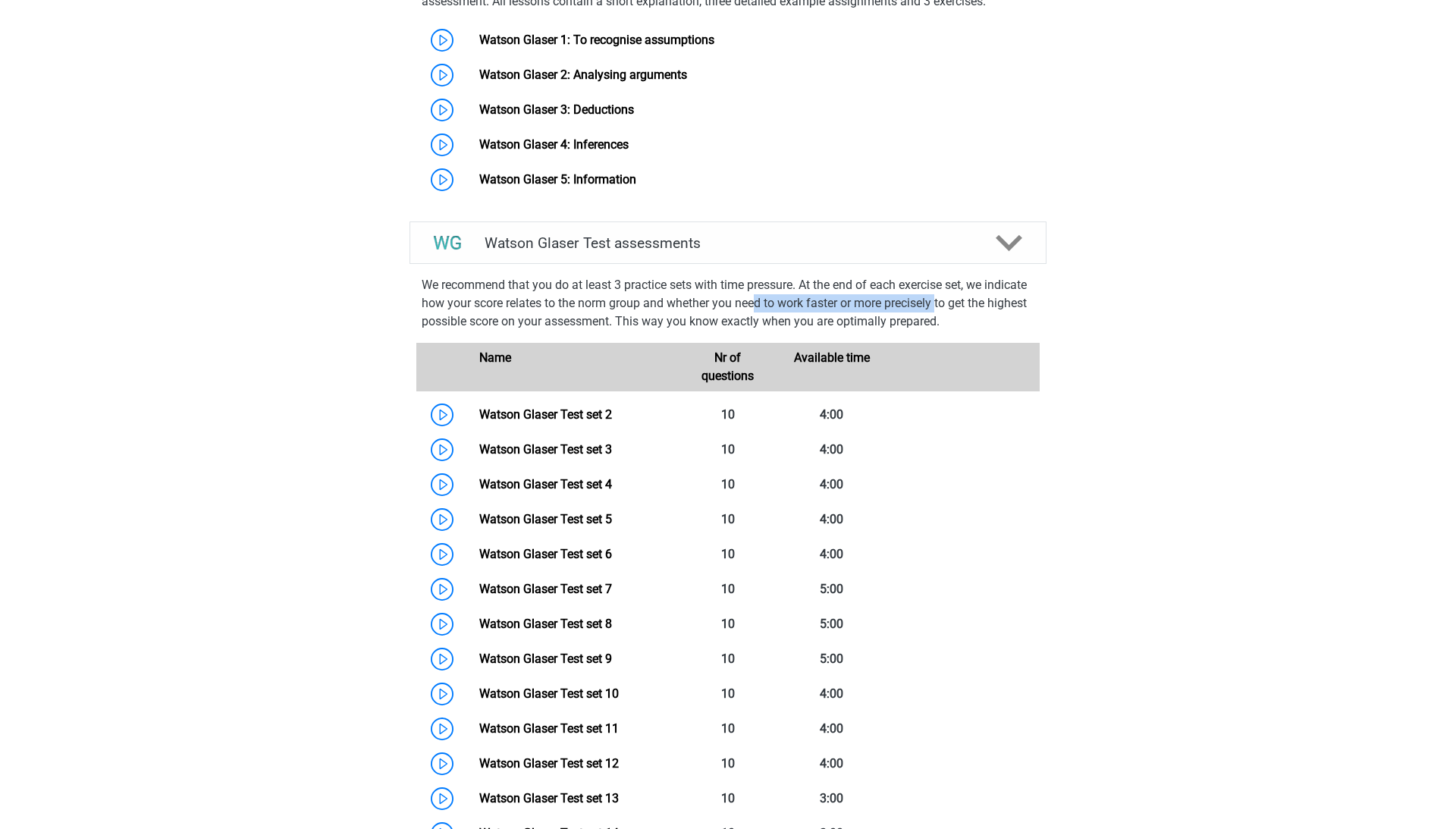 drag, startPoint x: 804, startPoint y: 317, endPoint x: 987, endPoint y: 317, distance: 183 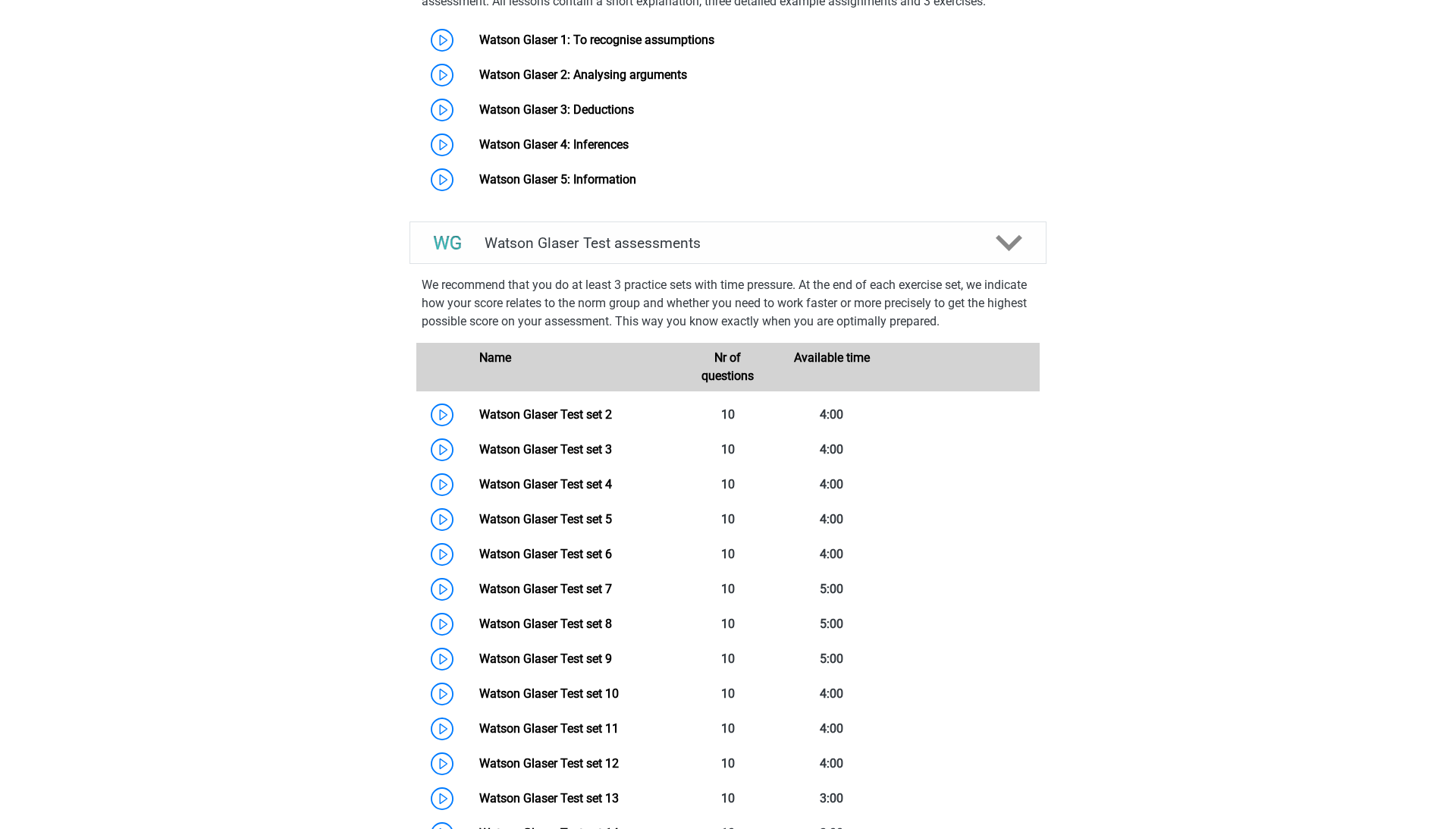 click on "We recommend that you do at least 3 practice sets with time pressure. At the end of each exercise set, we indicate how your score relates to the norm group and whether you need to work faster or more precisely to get the highest possible score on your assessment. This way you know exactly when you are optimally prepared." at bounding box center (728, 303) 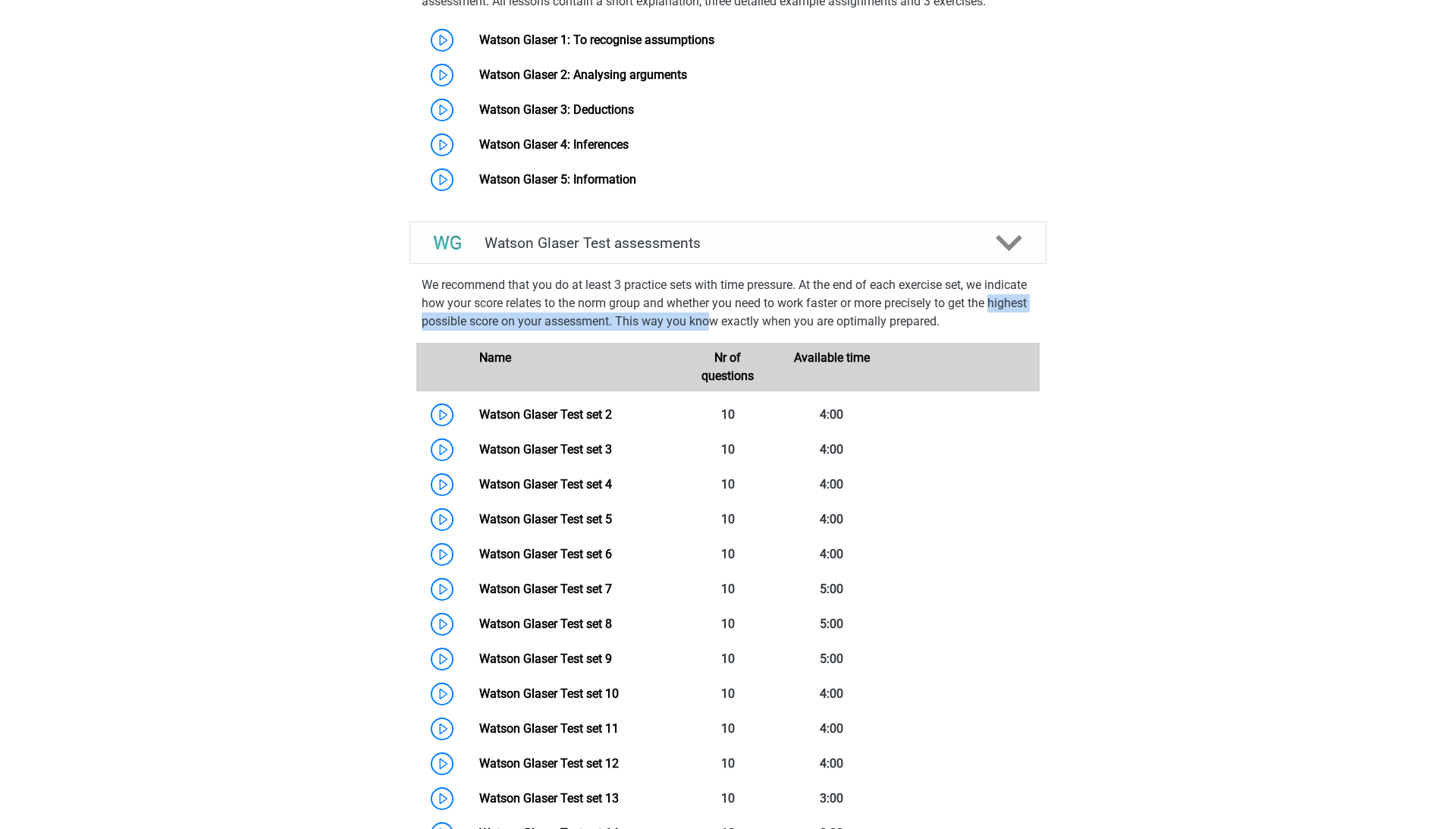 drag, startPoint x: 444, startPoint y: 338, endPoint x: 774, endPoint y: 338, distance: 330 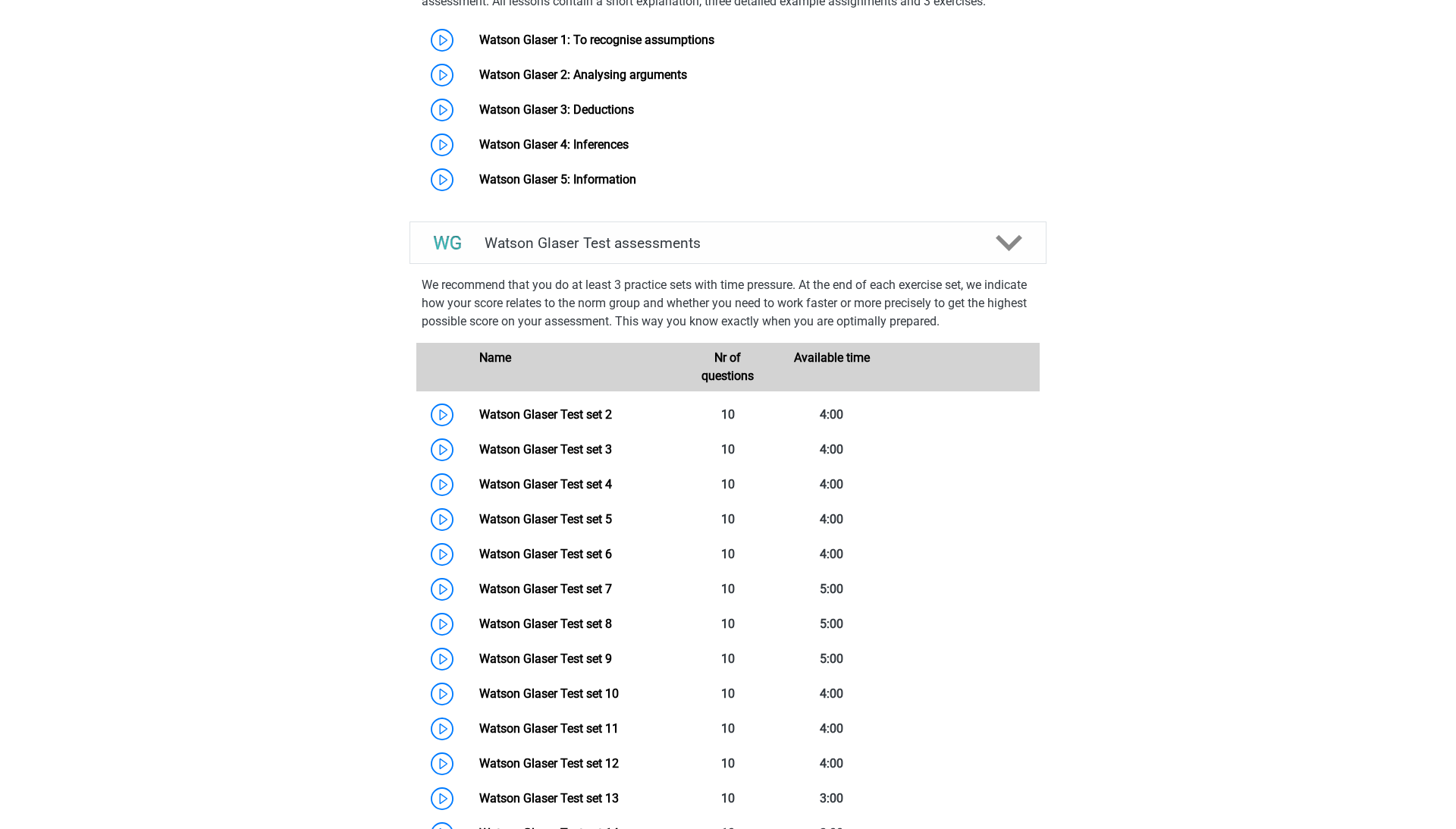 click on "We recommend that you do at least 3 practice sets with time pressure. At the end of each exercise set, we indicate how your score relates to the norm group and whether you need to work faster or more precisely to get the highest possible score on your assessment. This way you know exactly when you are optimally prepared." at bounding box center (728, 303) 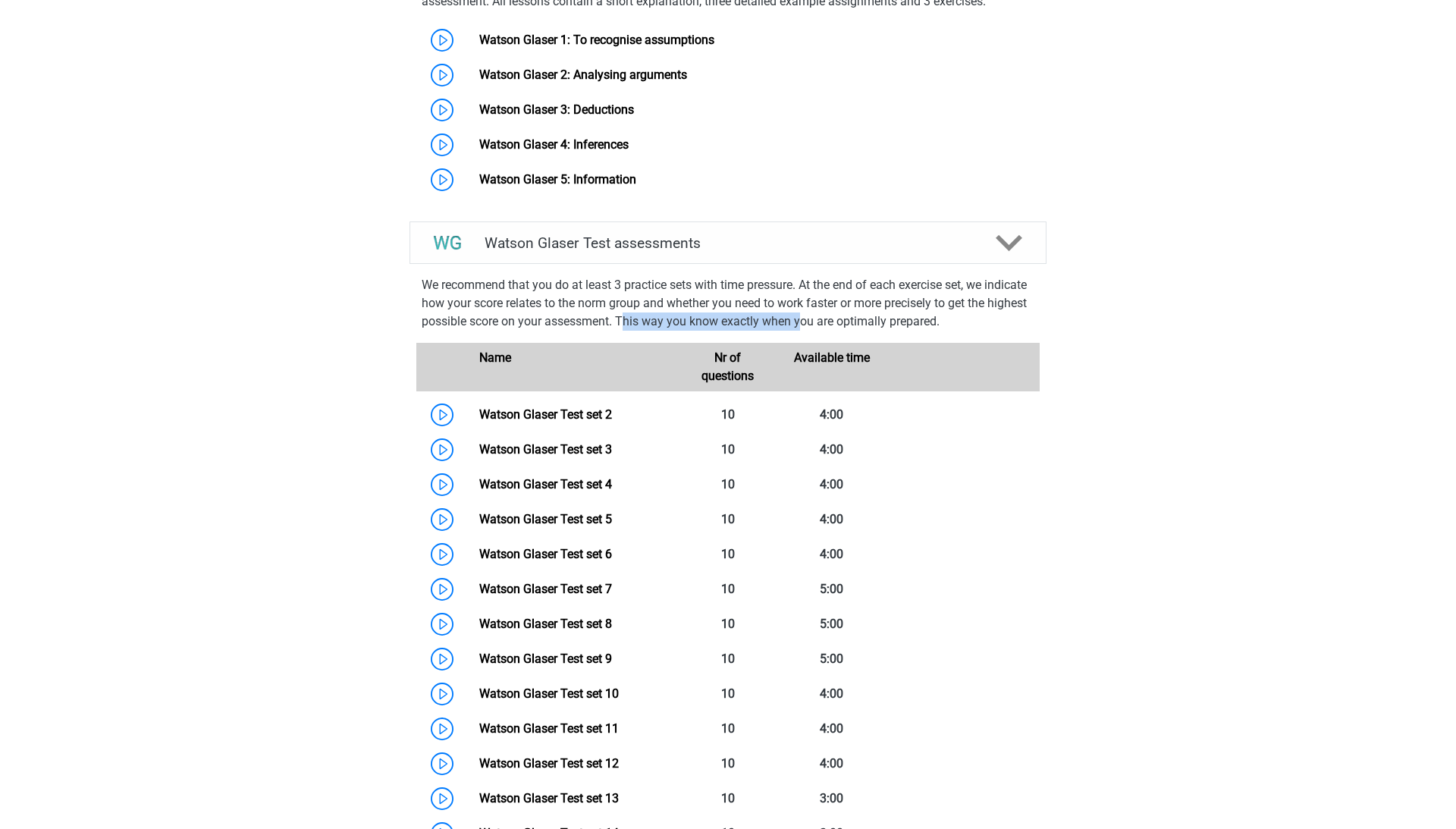 drag, startPoint x: 687, startPoint y: 336, endPoint x: 877, endPoint y: 336, distance: 190 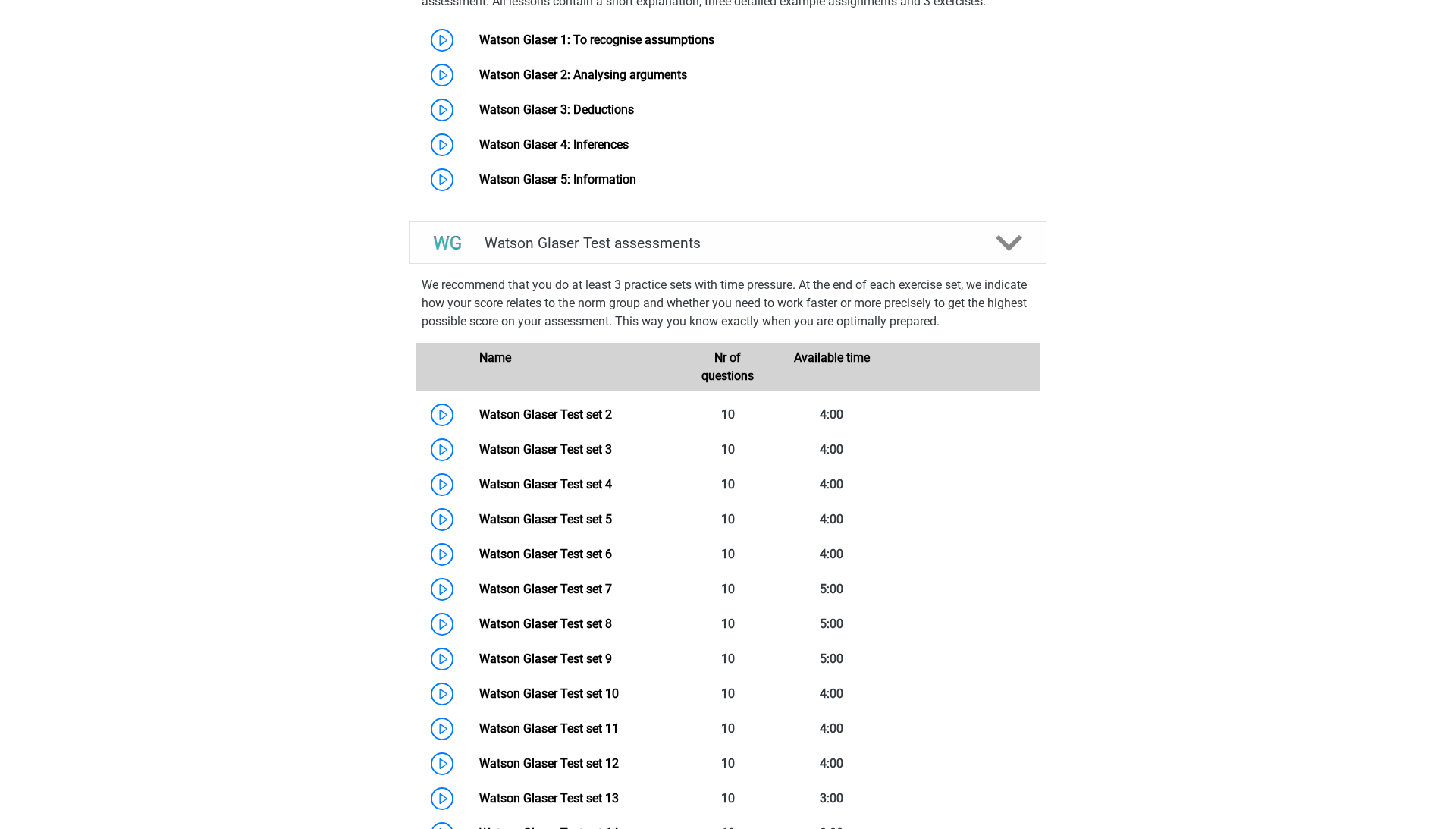 click on "We recommend that you do at least 3 practice sets with time pressure. At the end of each exercise set, we indicate how your score relates to the norm group and whether you need to work faster or more precisely to get the highest possible score on your assessment. This way you know exactly when you are optimally prepared." at bounding box center (728, 303) 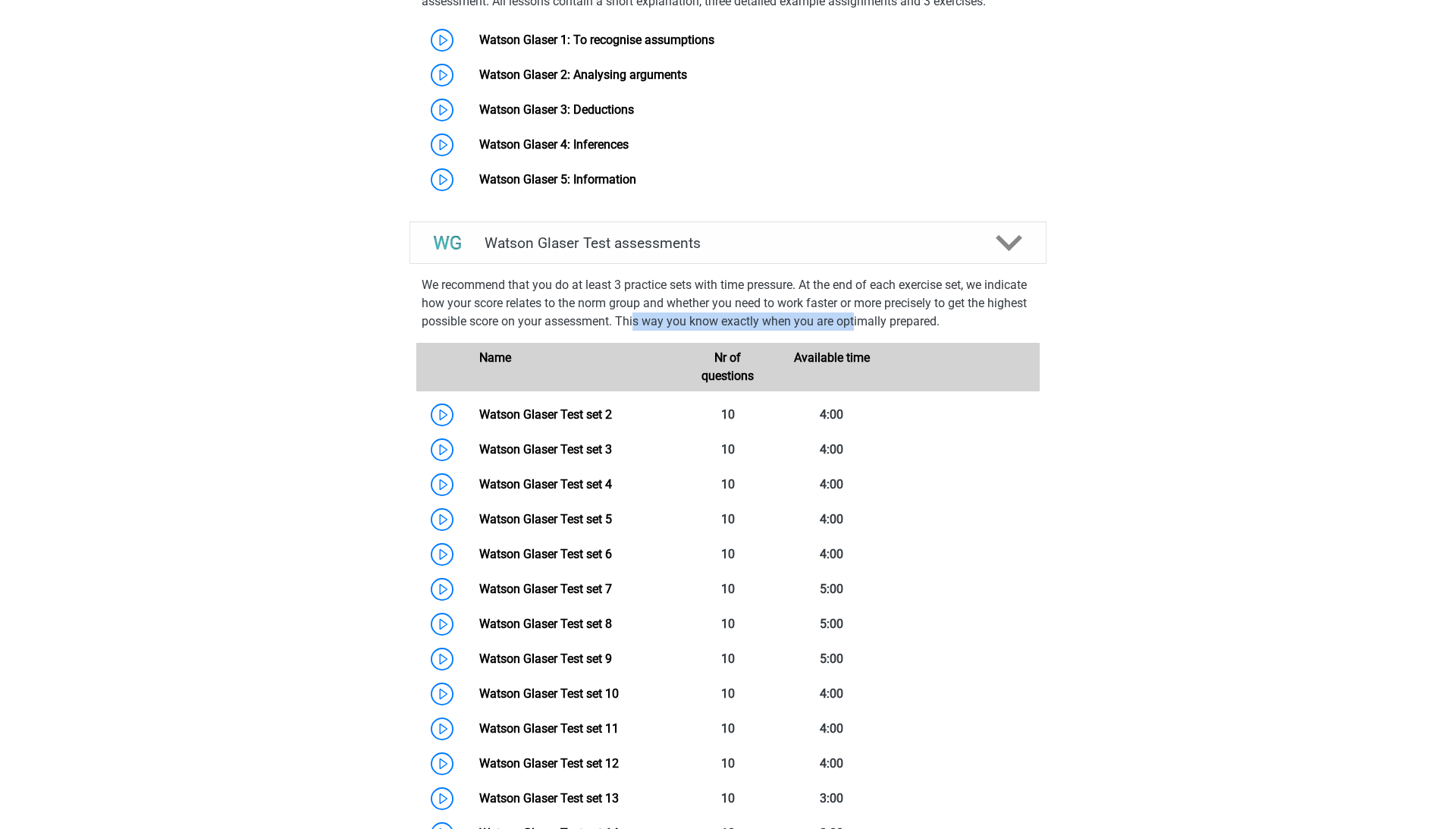 drag, startPoint x: 699, startPoint y: 336, endPoint x: 919, endPoint y: 336, distance: 220 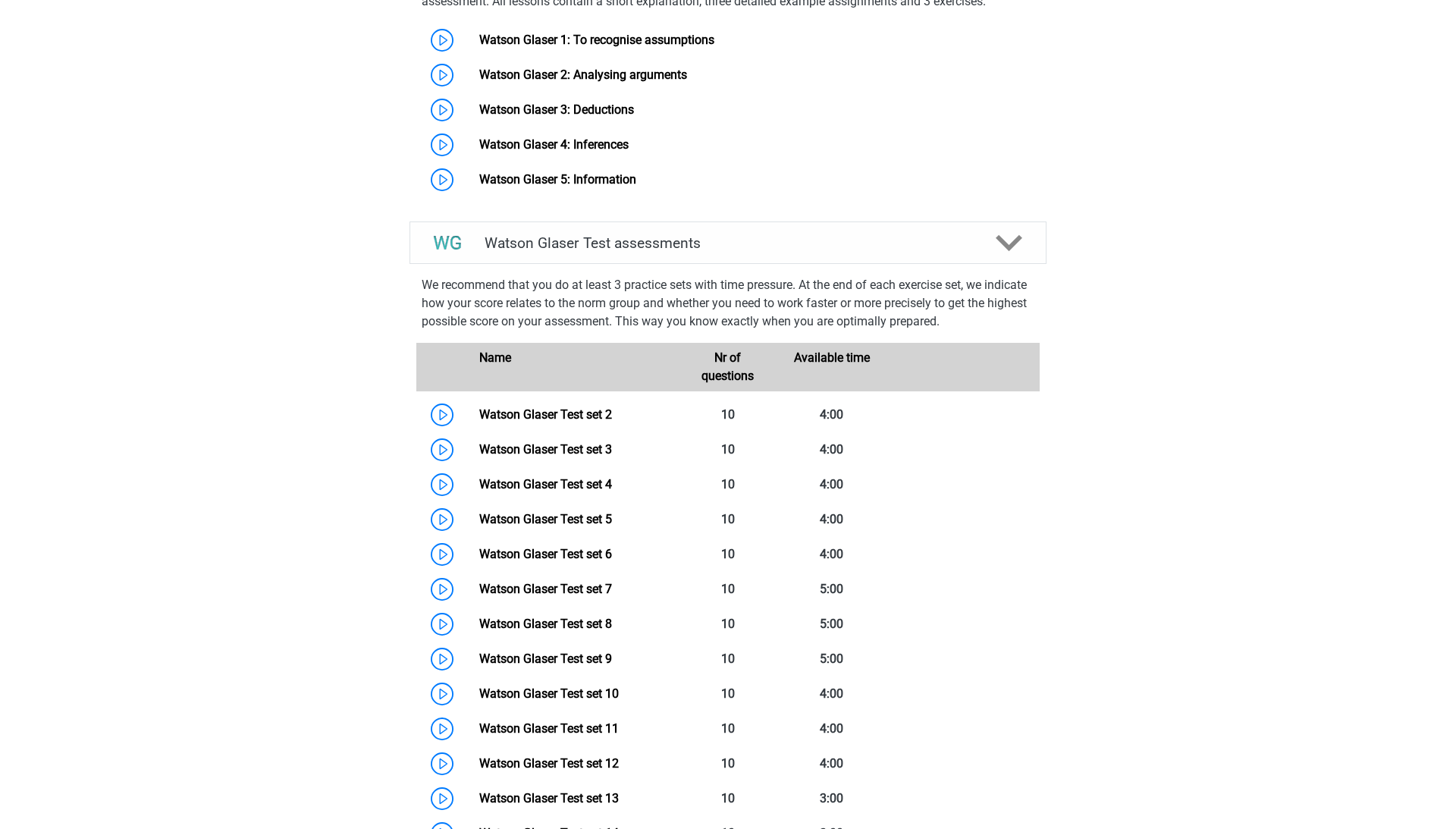 click on "We recommend that you do at least 3 practice sets with time pressure. At the end of each exercise set, we indicate how your score relates to the norm group and whether you need to work faster or more precisely to get the highest possible score on your assessment. This way you know exactly when you are optimally prepared." at bounding box center (728, 303) 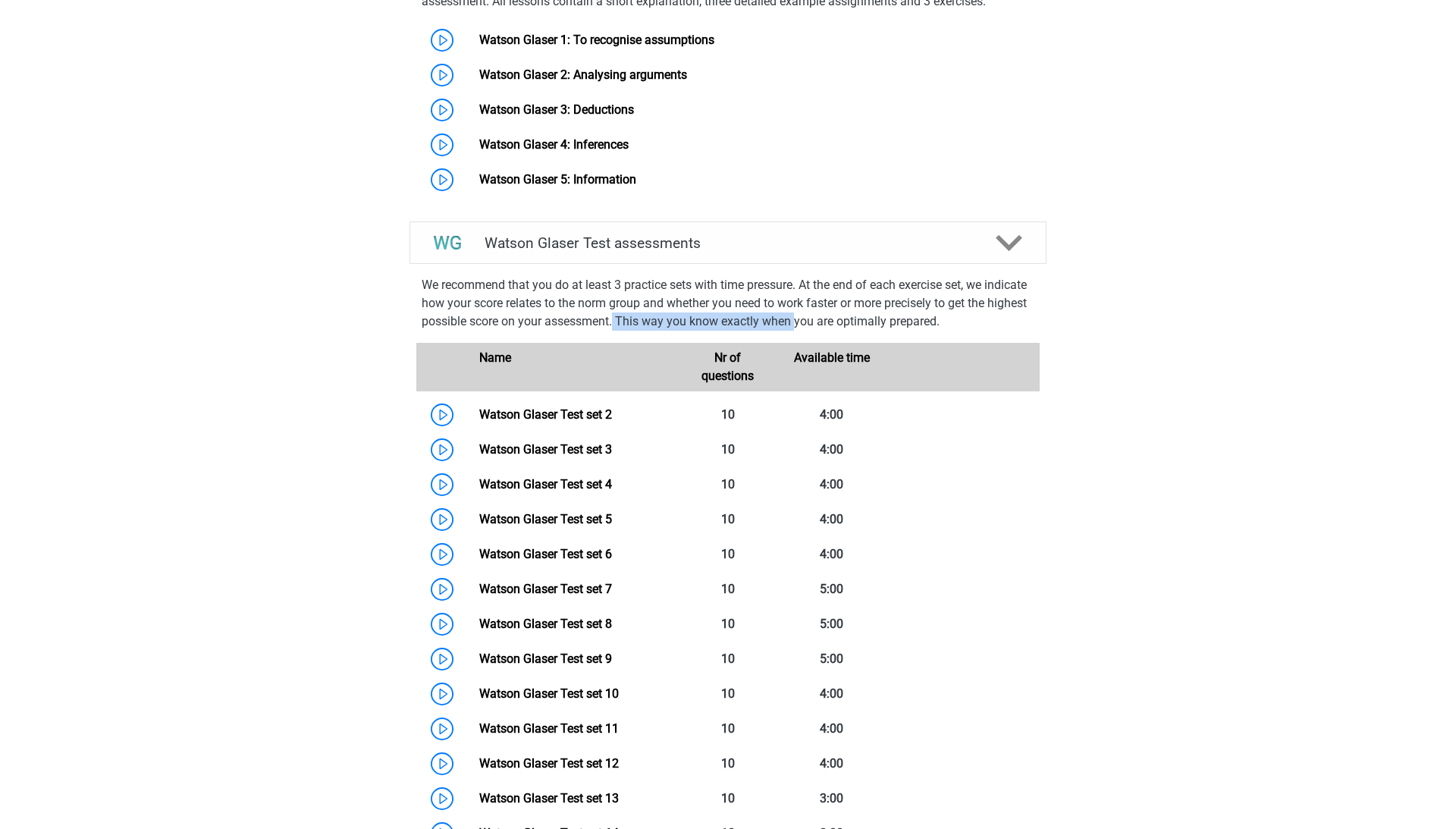 drag, startPoint x: 689, startPoint y: 333, endPoint x: 864, endPoint y: 333, distance: 175 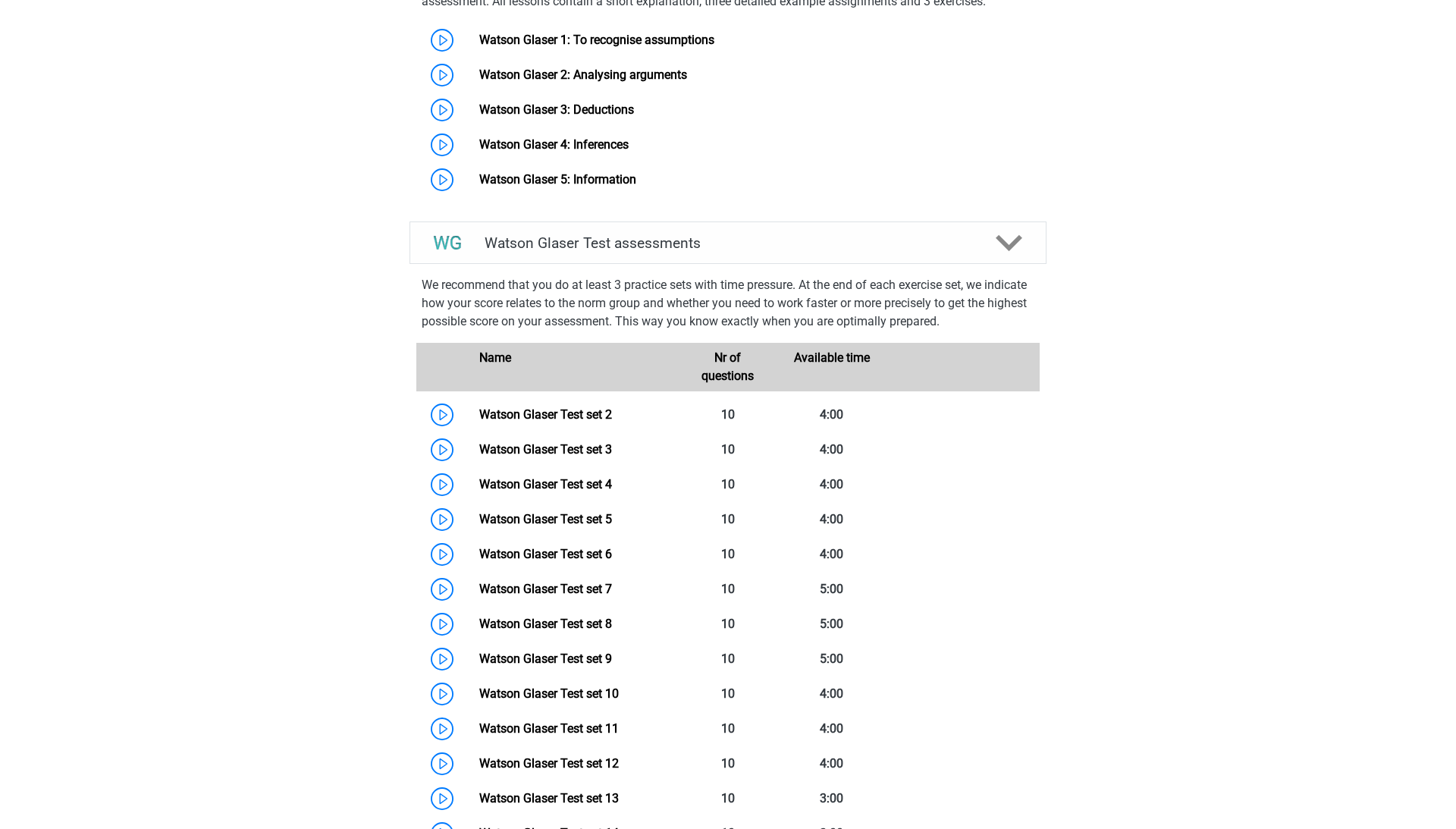click on "We recommend that you do at least 3 practice sets with time pressure. At the end of each exercise set, we indicate how your score relates to the norm group and whether you need to work faster or more precisely to get the highest possible score on your assessment. This way you know exactly when you are optimally prepared." at bounding box center [728, 303] 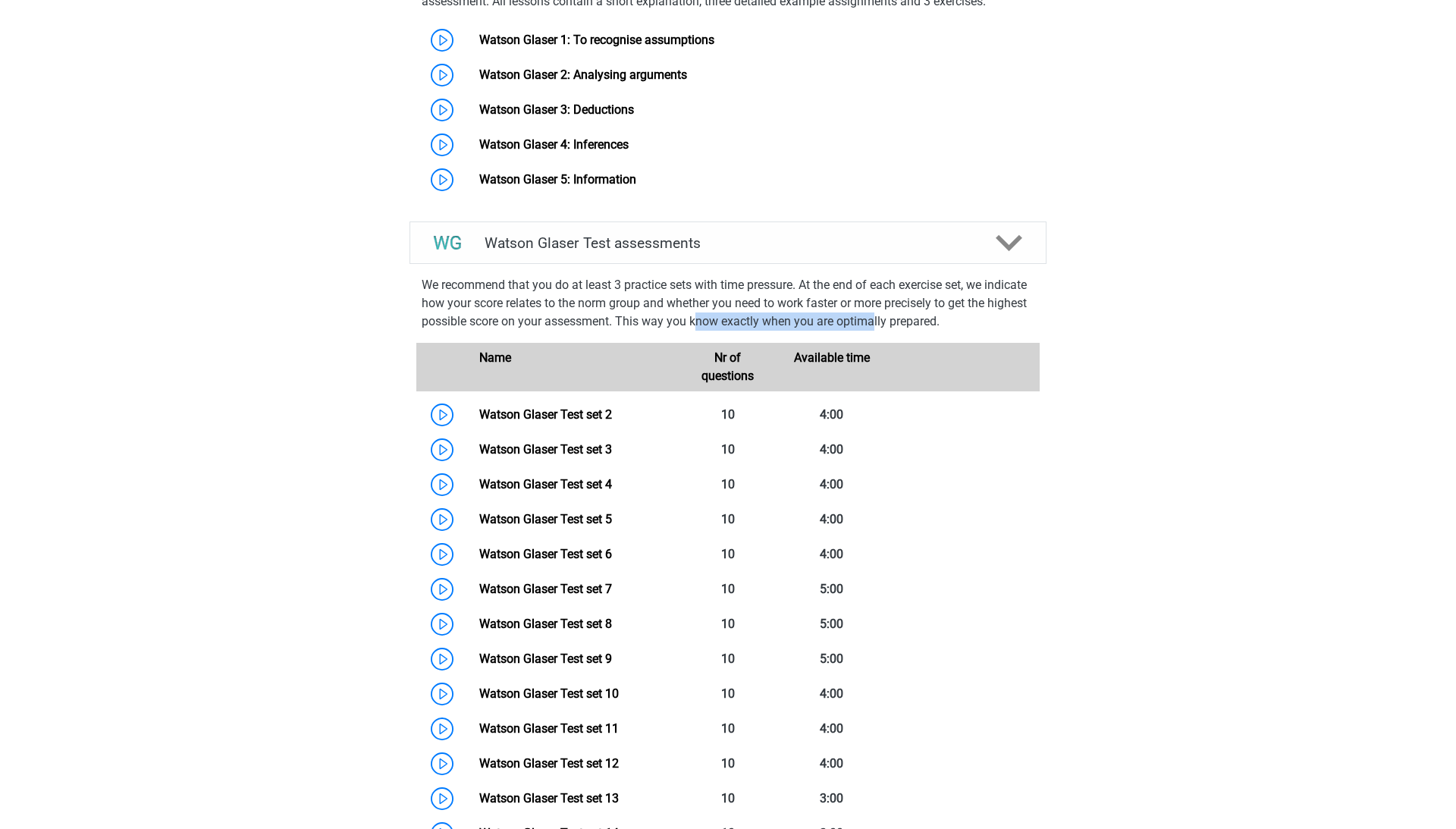 drag, startPoint x: 808, startPoint y: 338, endPoint x: 938, endPoint y: 338, distance: 130 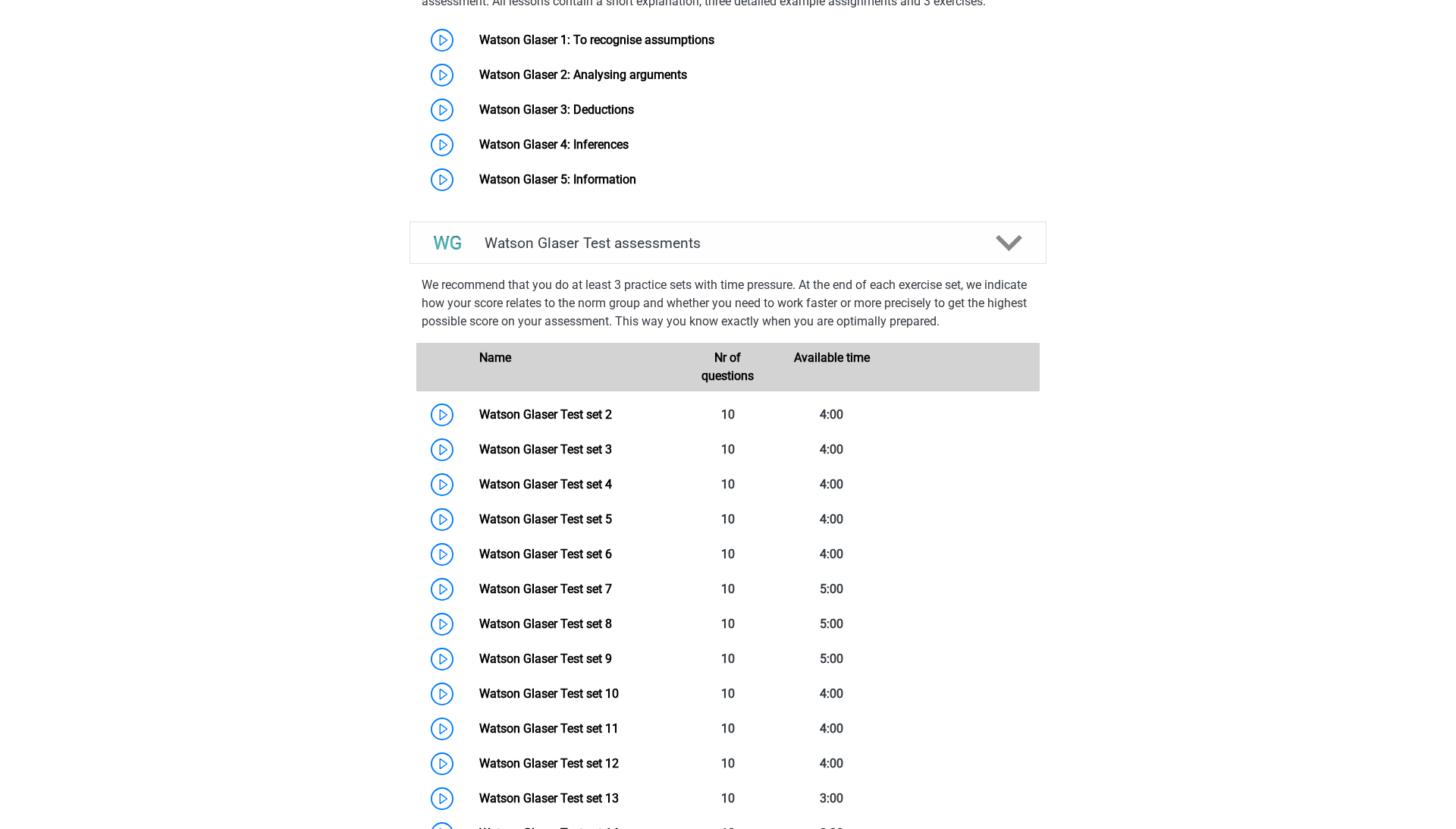 click on "We recommend that you do at least 3 practice sets with time pressure. At the end of each exercise set, we indicate how your score relates to the norm group and whether you need to work faster or more precisely to get the highest possible score on your assessment. This way you know exactly when you are optimally prepared." at bounding box center [728, 303] 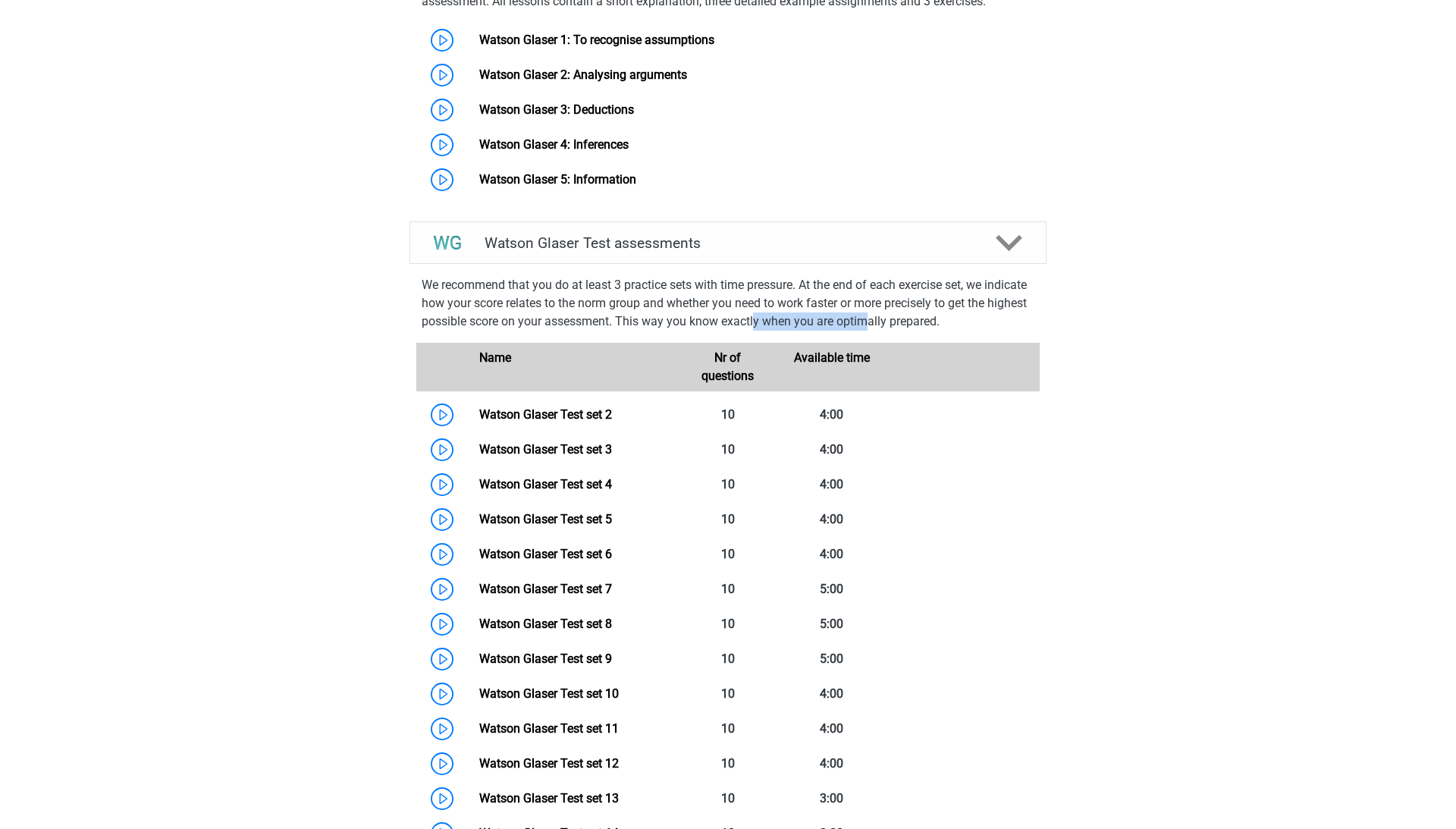 drag, startPoint x: 819, startPoint y: 342, endPoint x: 930, endPoint y: 342, distance: 111 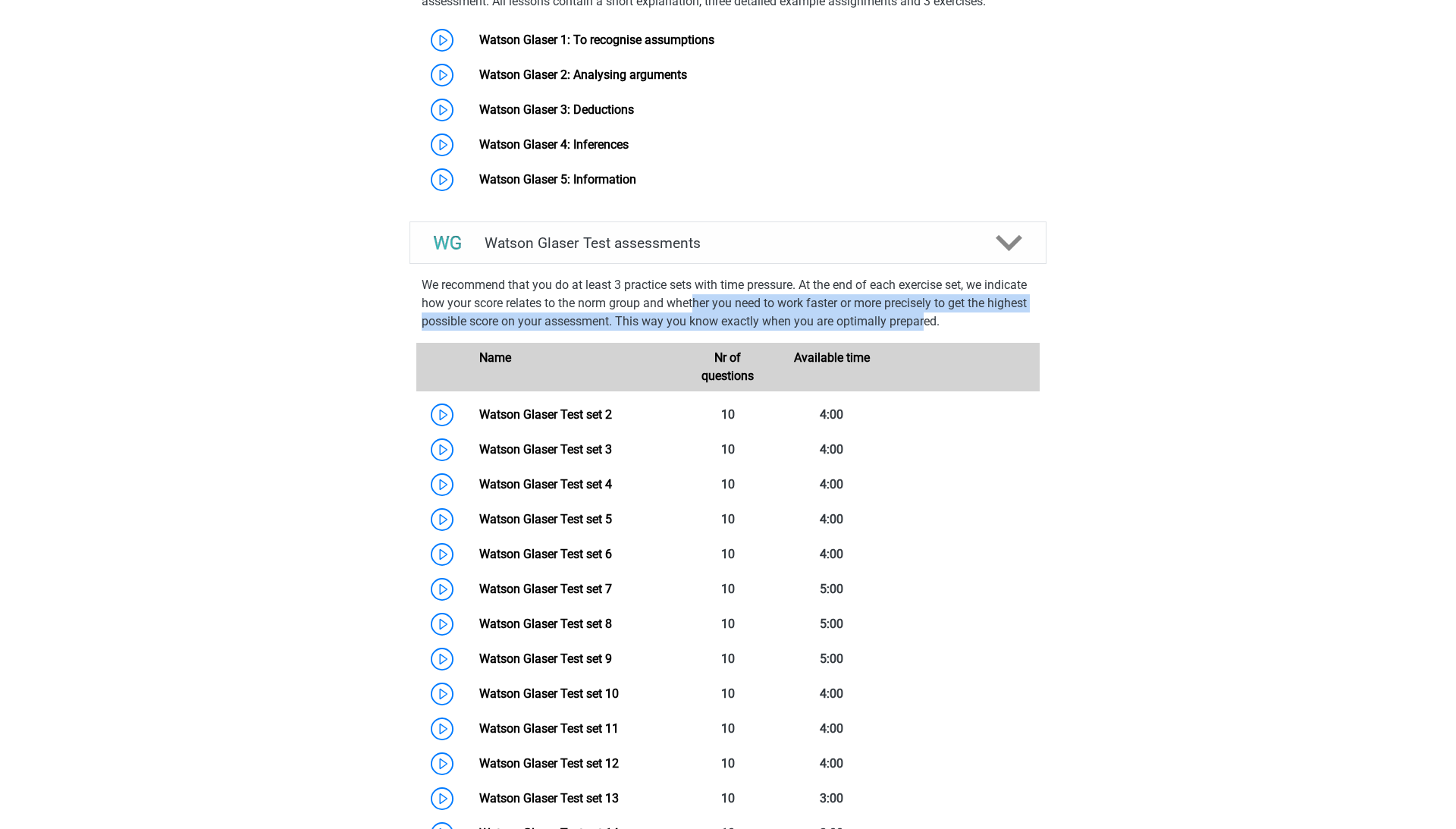 drag, startPoint x: 984, startPoint y: 338, endPoint x: 740, endPoint y: 322, distance: 244.524 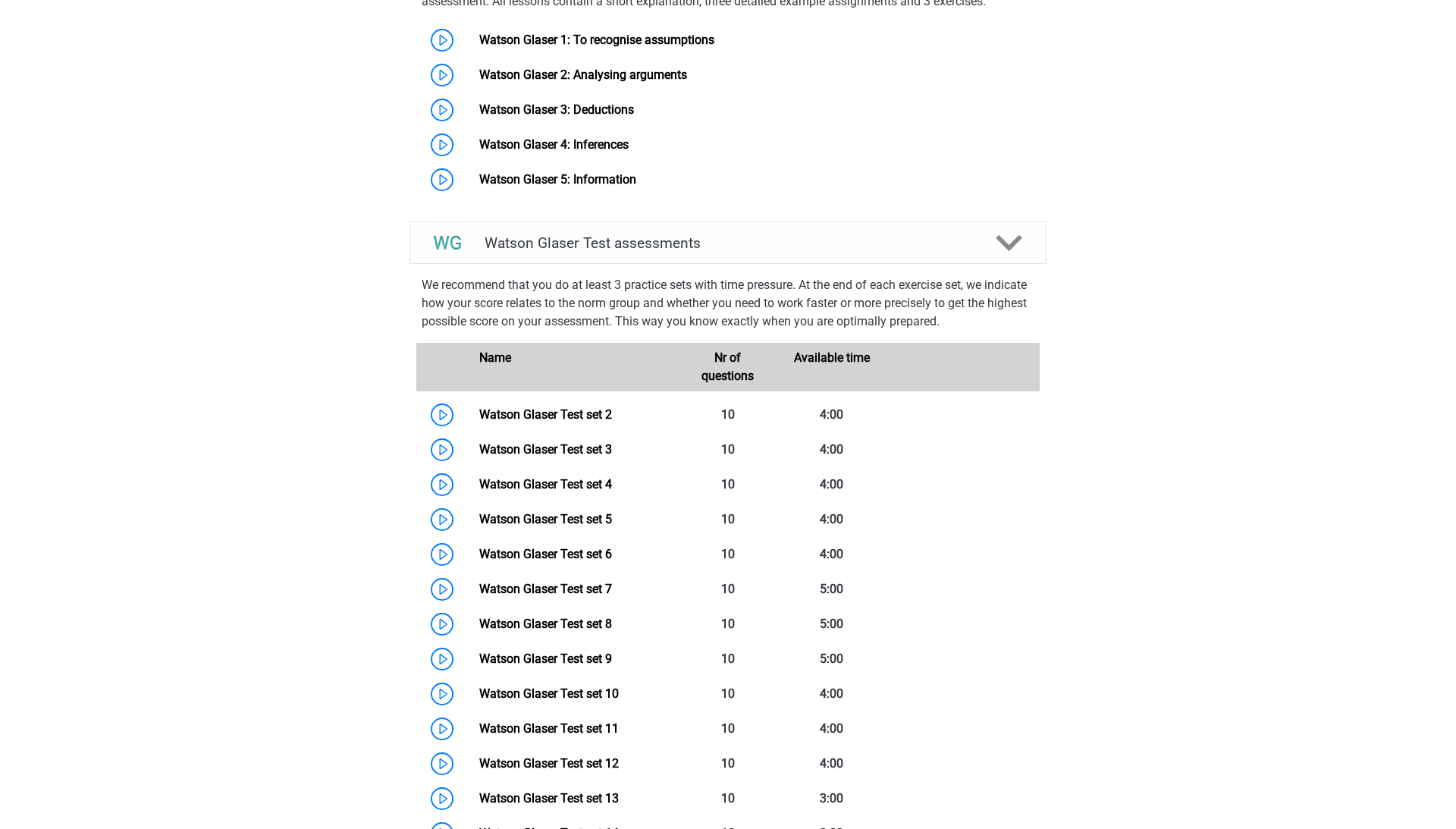click on "We recommend that you do at least 3 practice sets with time pressure. At the end of each exercise set, we indicate how your score relates to the norm group and whether you need to work faster or more precisely to get the highest possible score on your assessment. This way you know exactly when you are optimally prepared." at bounding box center [728, 303] 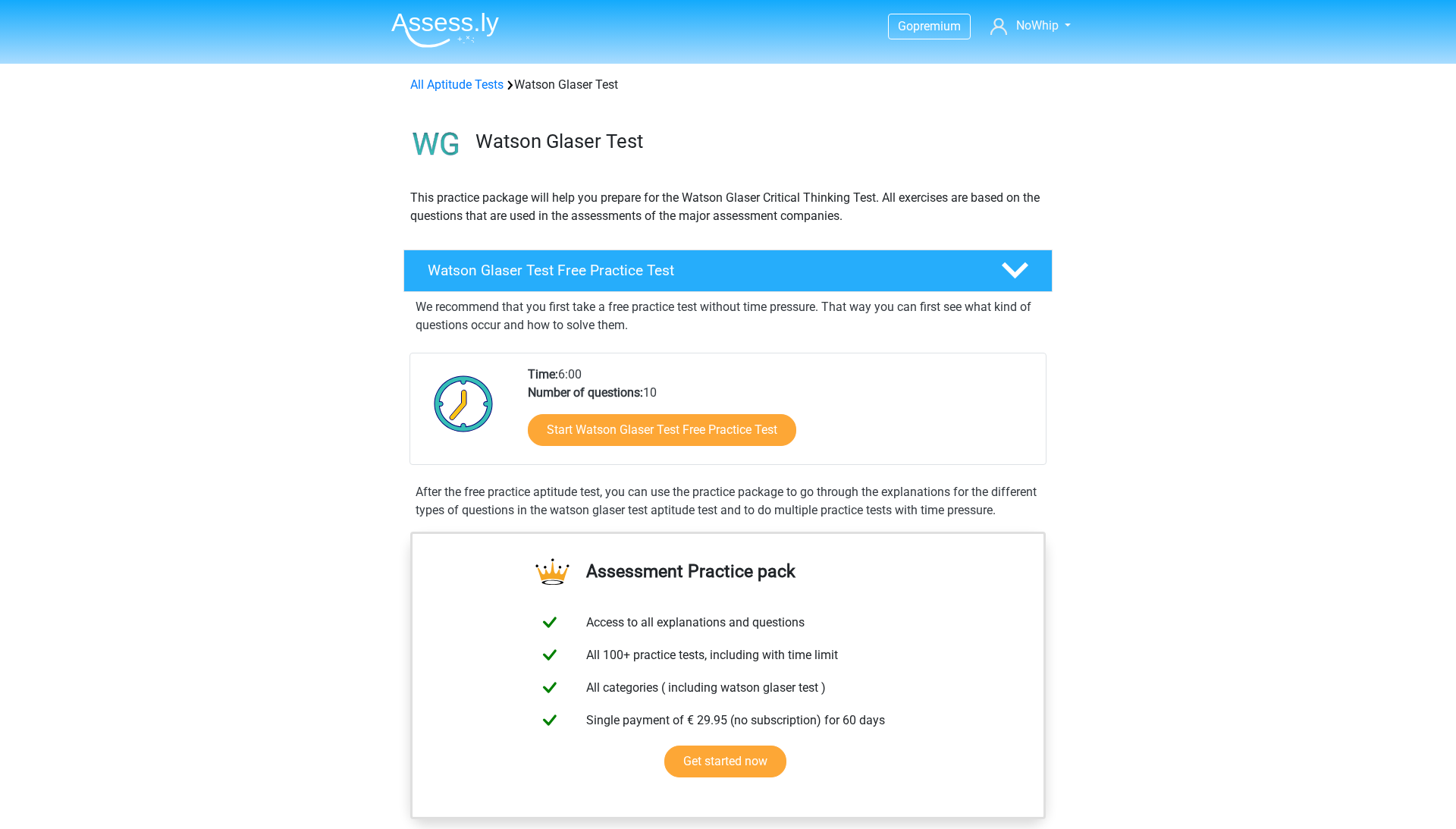 scroll, scrollTop: 0, scrollLeft: 0, axis: both 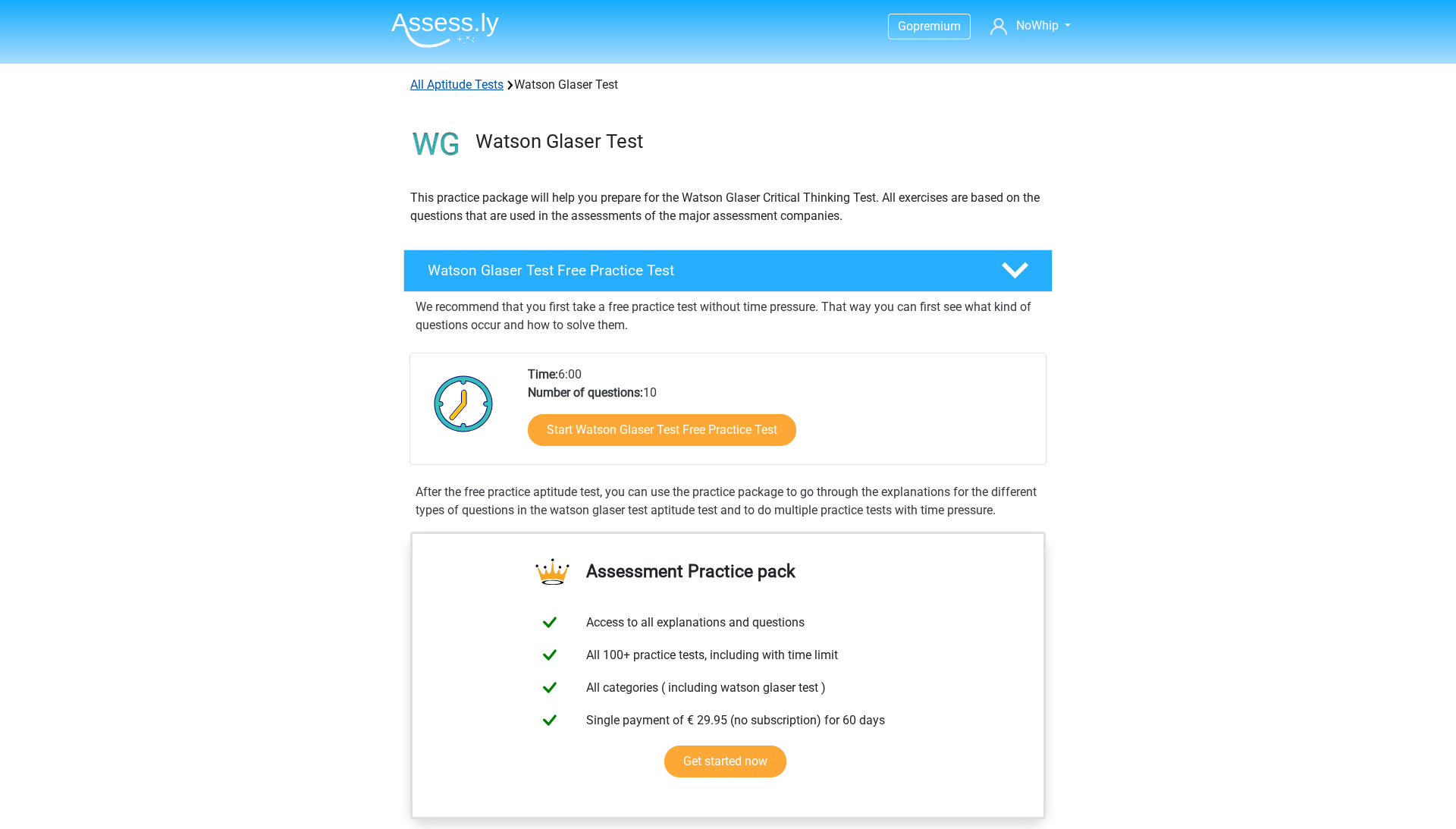 click on "All Aptitude Tests" at bounding box center (457, 84) 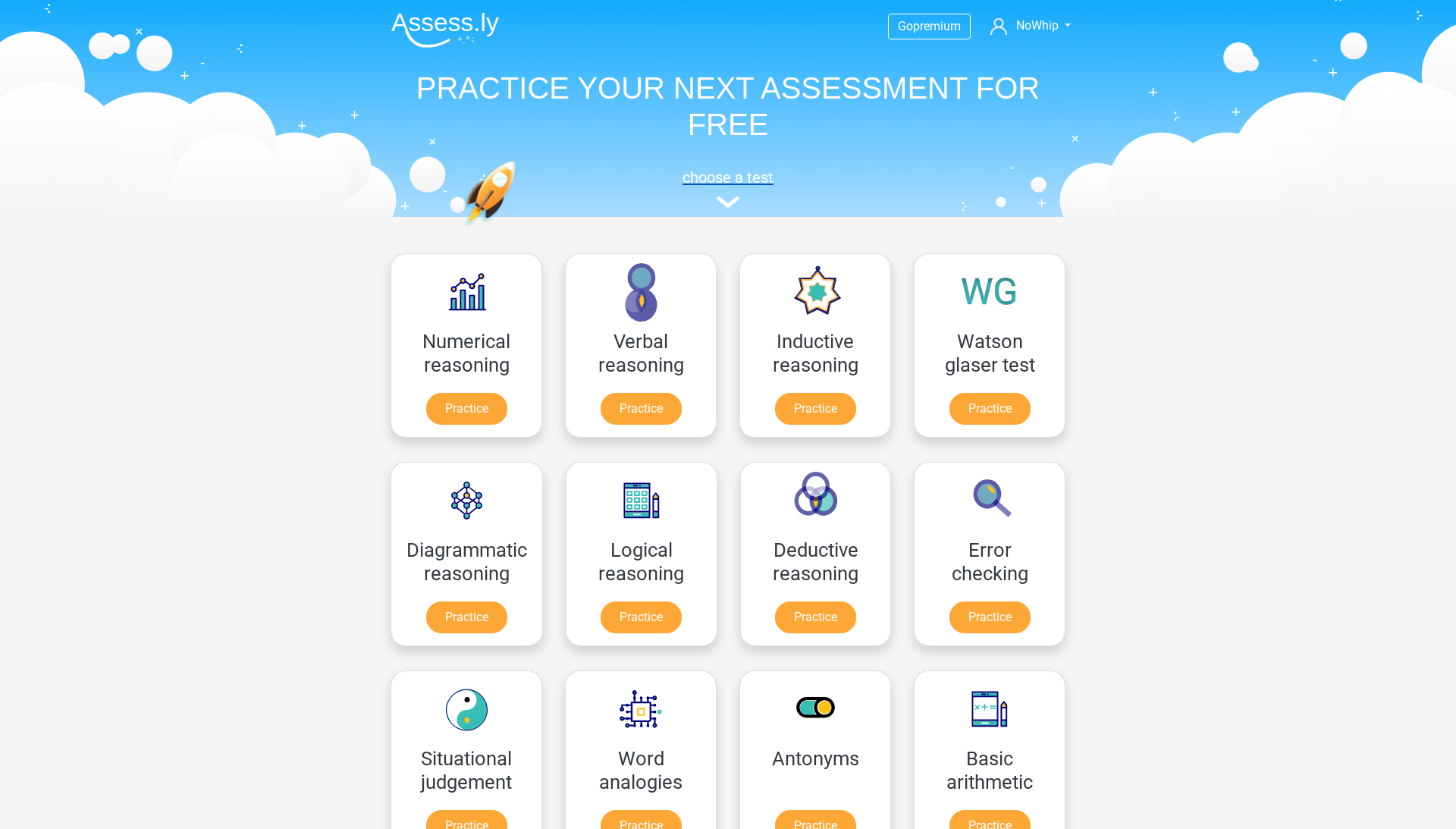 scroll, scrollTop: 0, scrollLeft: 0, axis: both 